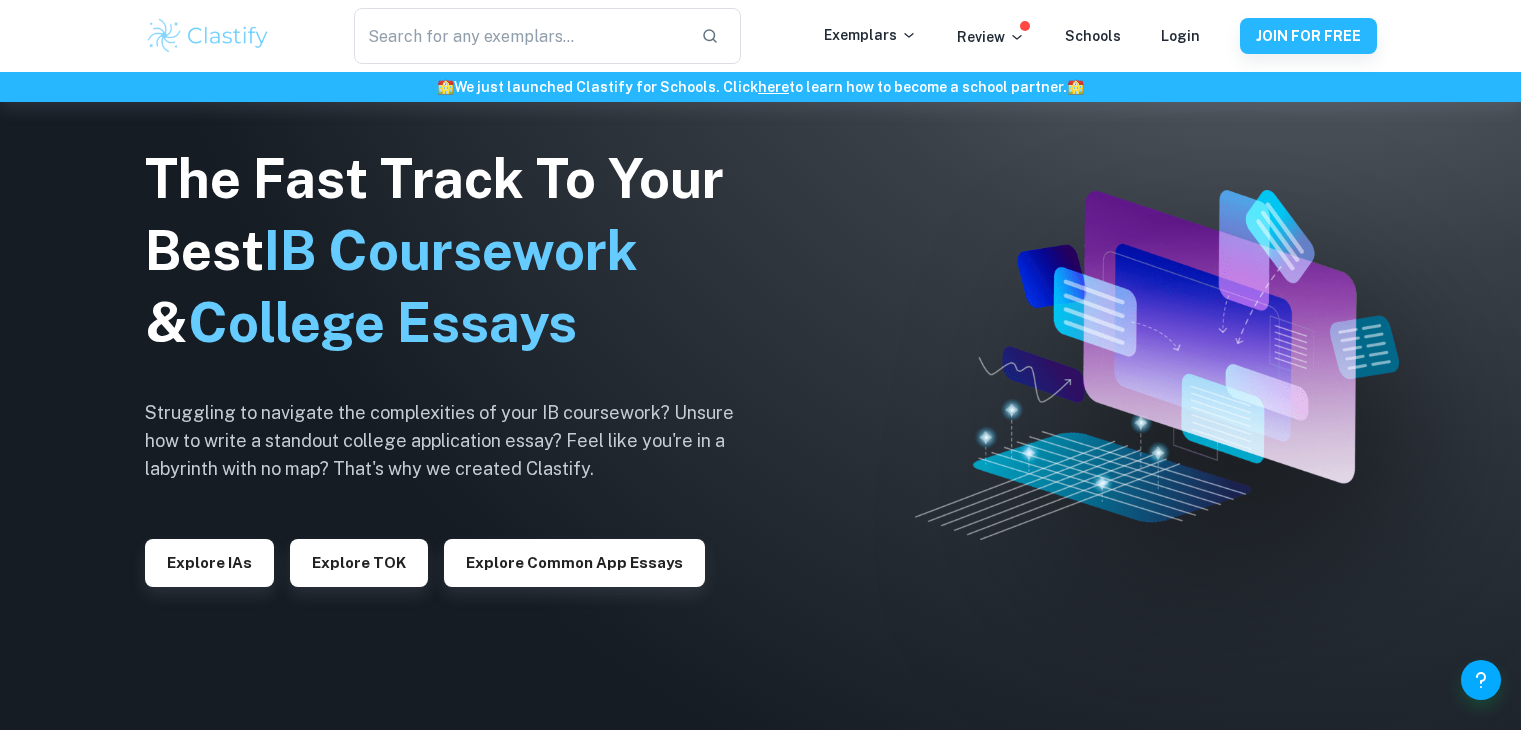 scroll, scrollTop: 4096, scrollLeft: 0, axis: vertical 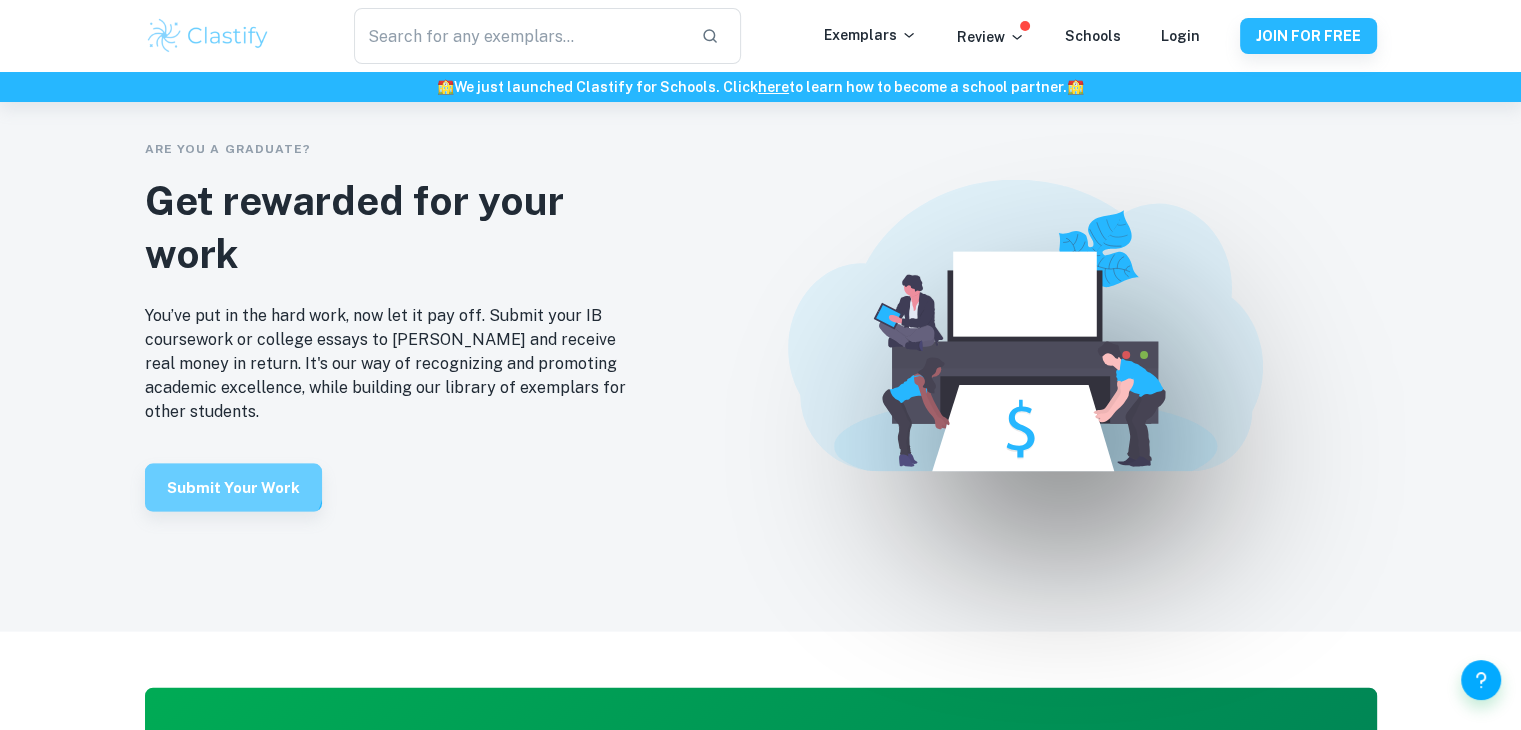 click on "Submit your work" at bounding box center [233, 488] 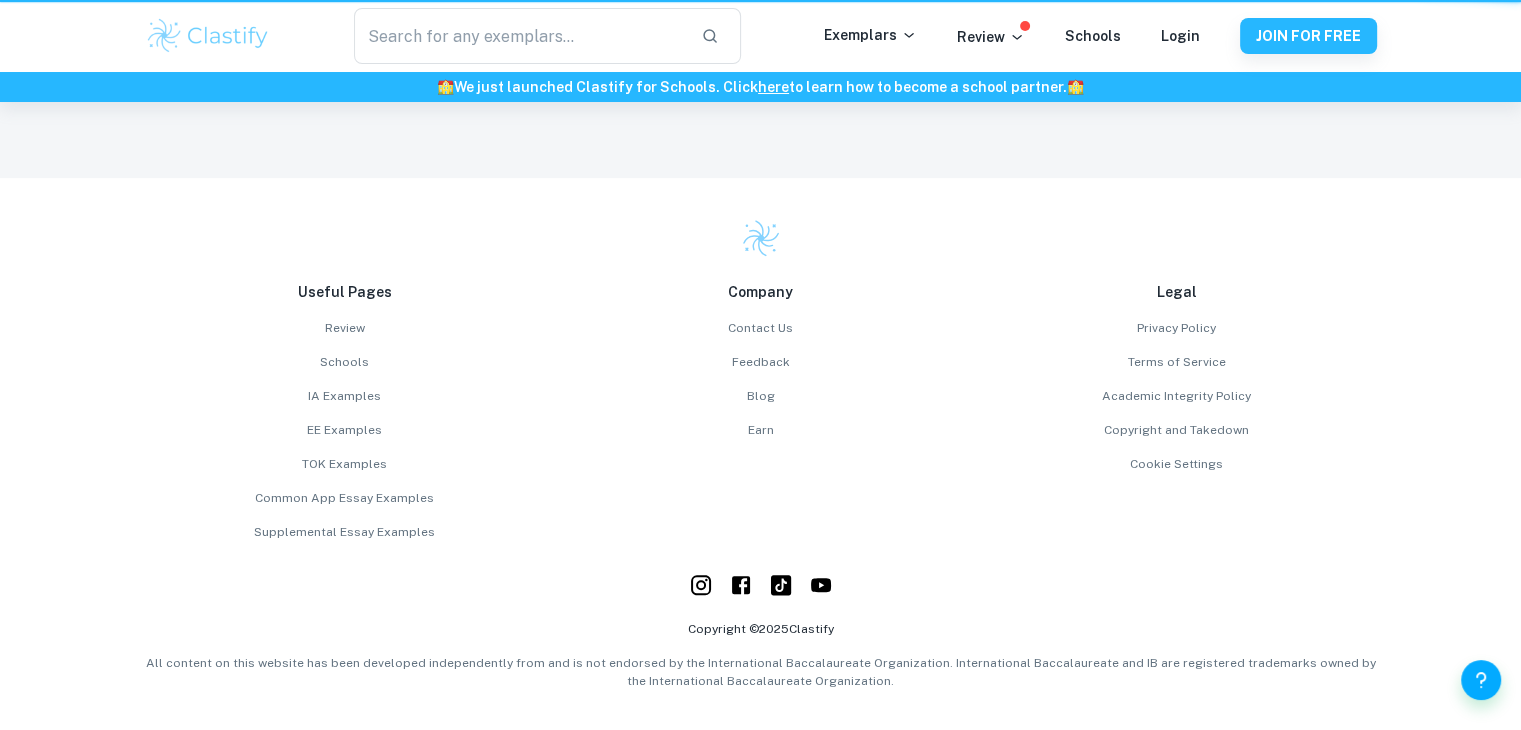 scroll, scrollTop: 0, scrollLeft: 0, axis: both 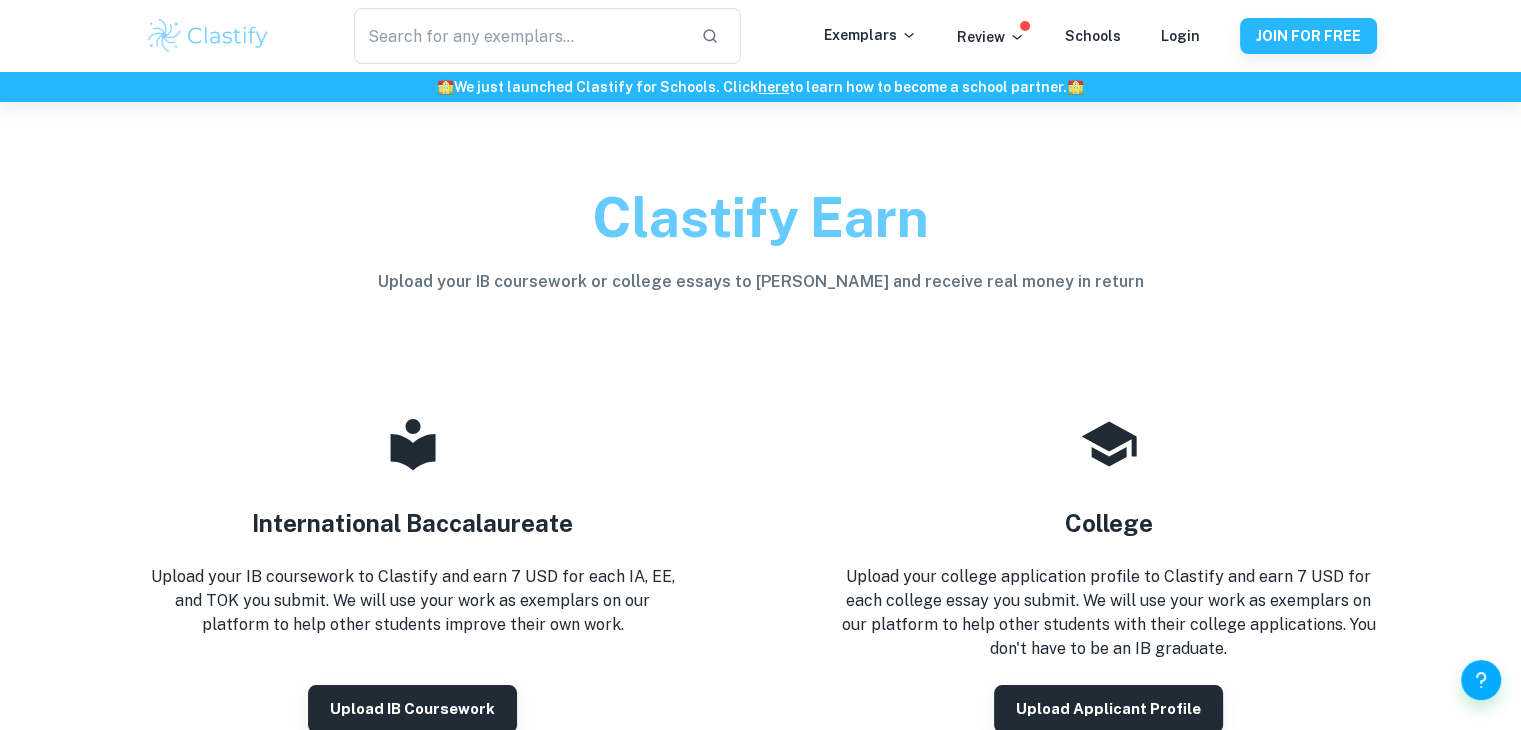 click on "International Baccalaureate Upload your IB coursework to Clastify and earn 7 USD for each IA, EE, and TOK you submit. We will use your work as exemplars on our platform to help other students improve their own work. Upload IB coursework" at bounding box center (413, 573) 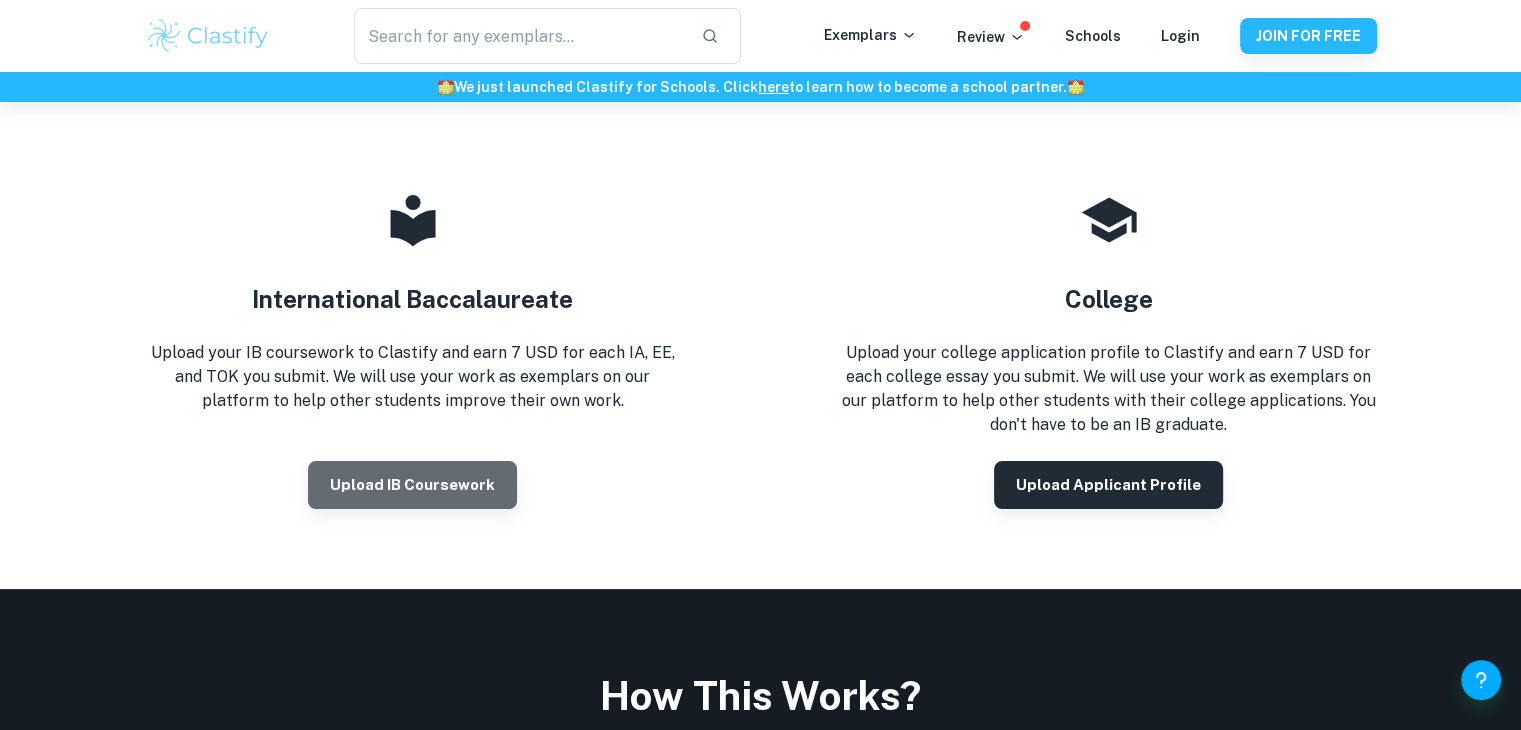 click on "Upload IB coursework" at bounding box center (412, 485) 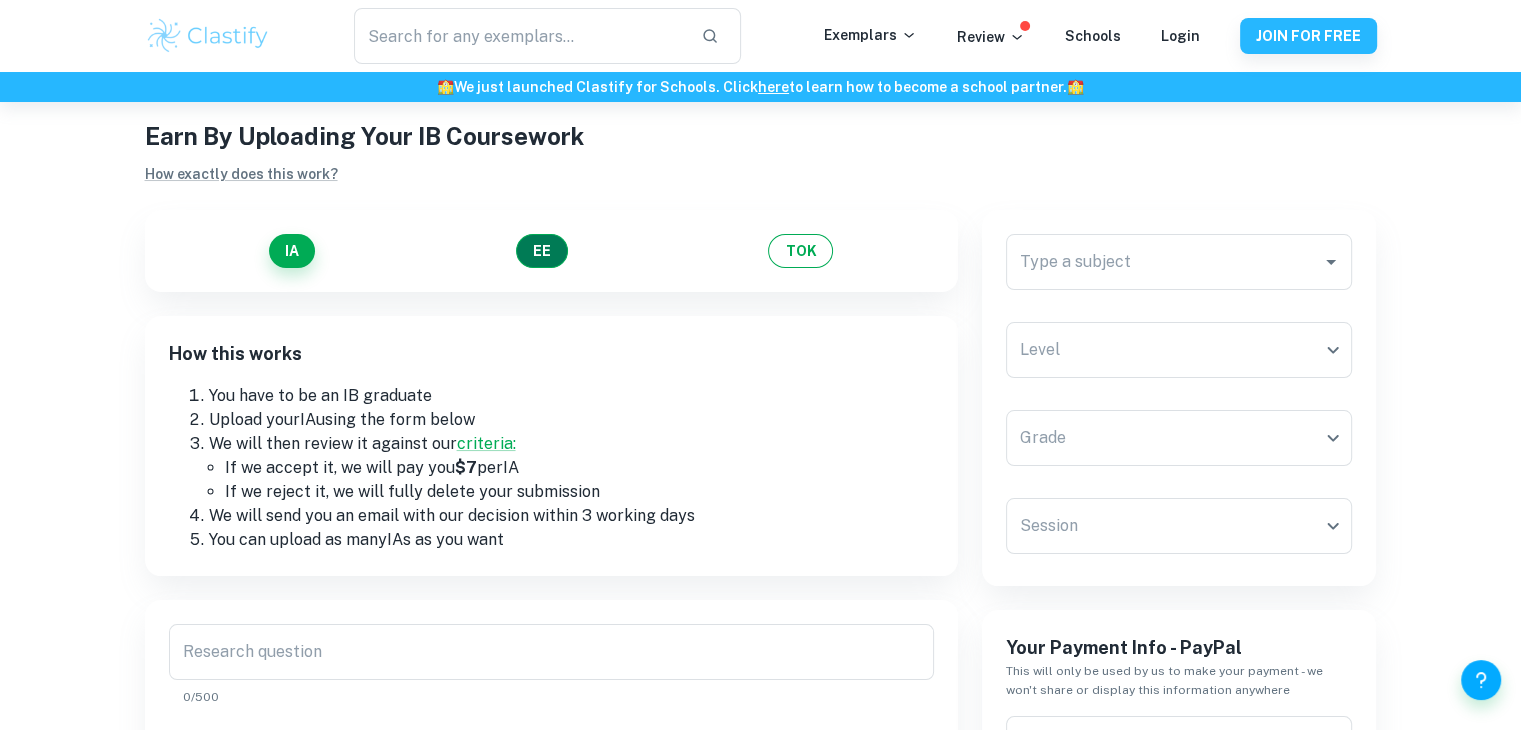 scroll, scrollTop: 0, scrollLeft: 0, axis: both 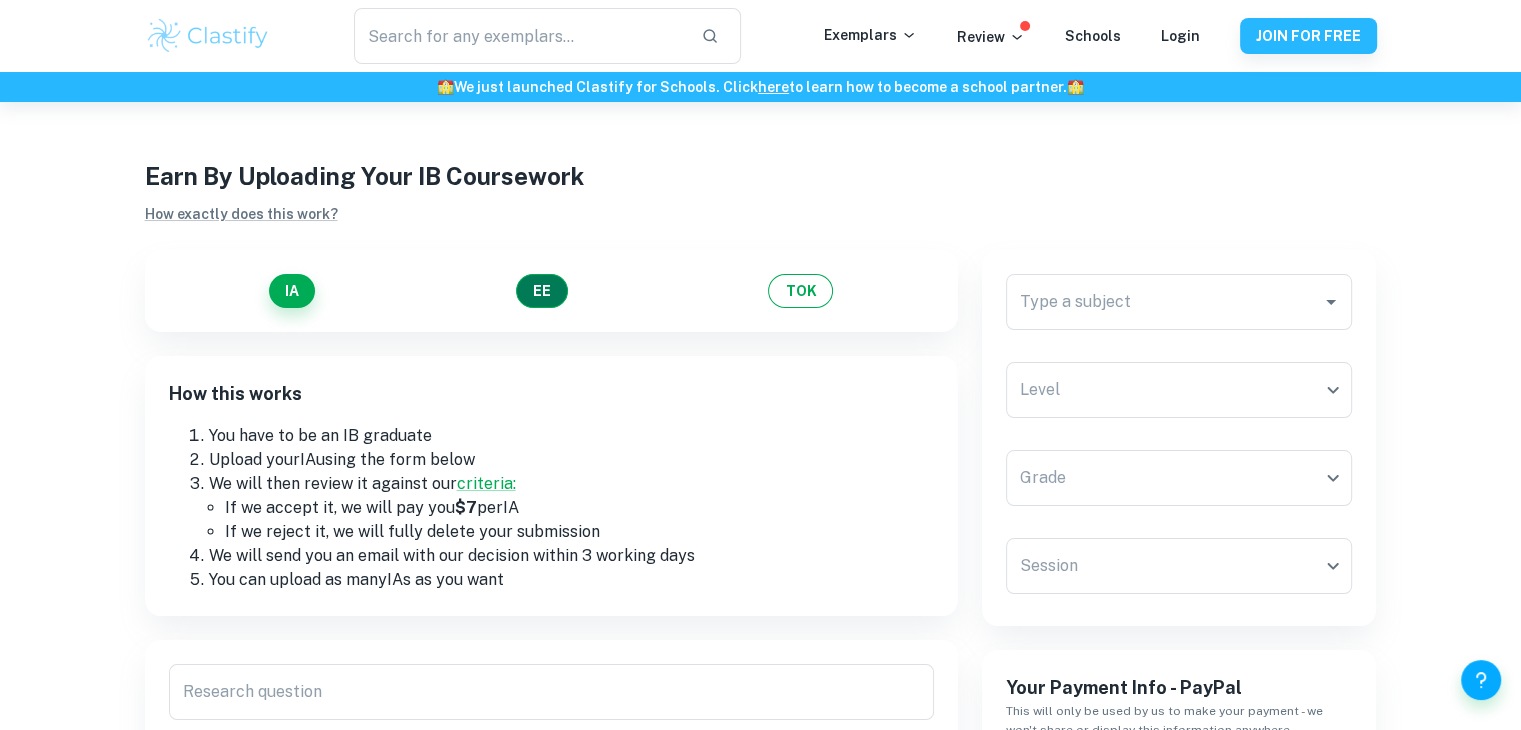 click on "EE" at bounding box center [542, 291] 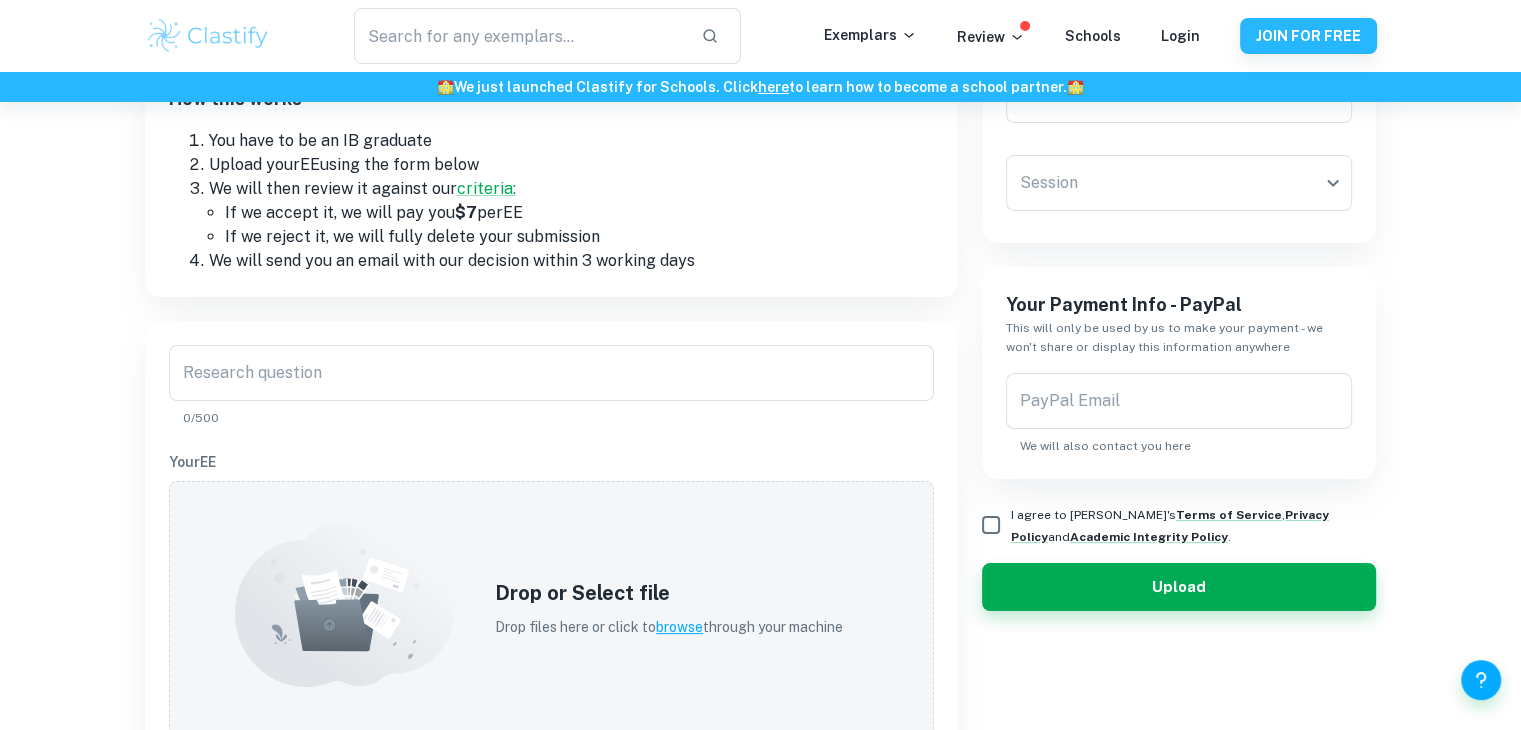 scroll, scrollTop: 294, scrollLeft: 0, axis: vertical 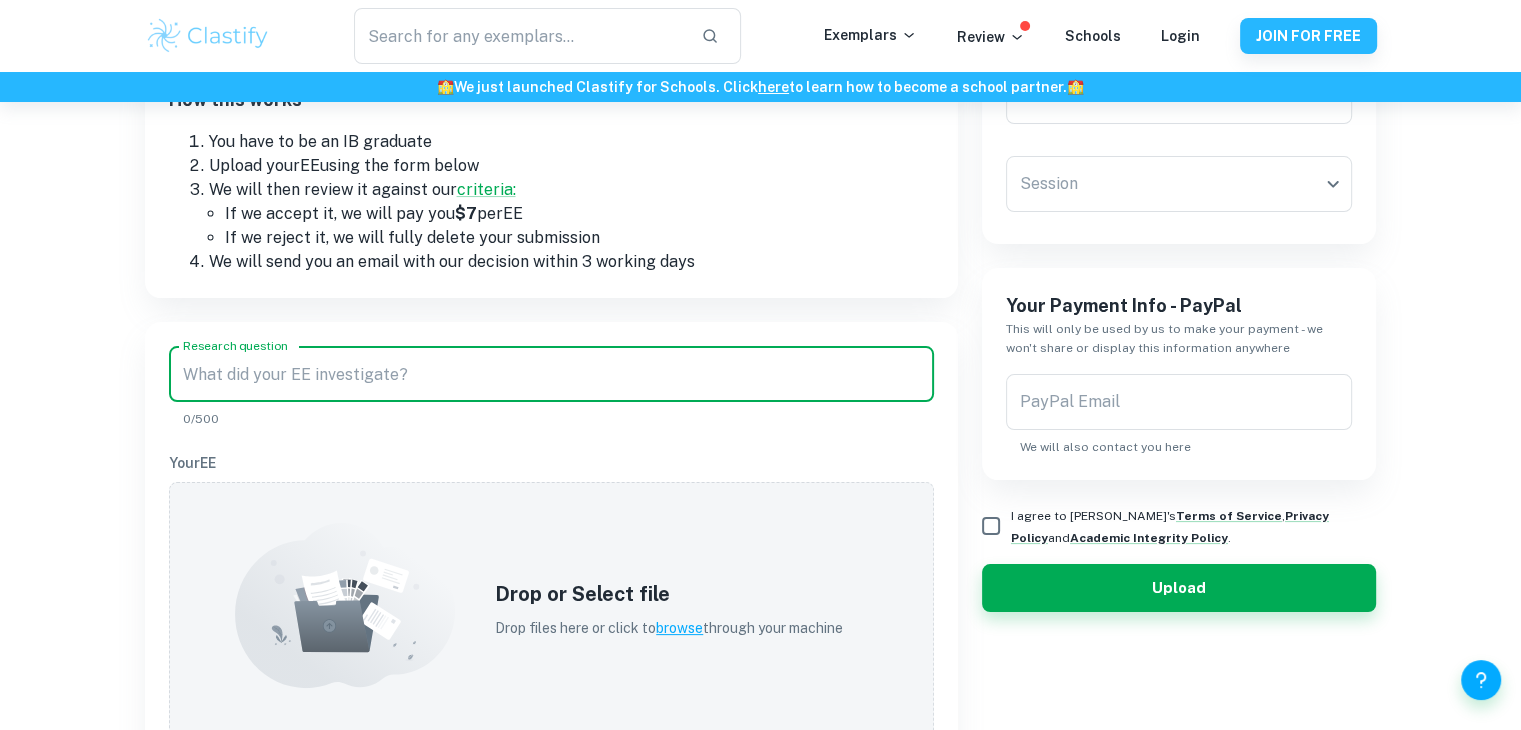 click on "Research question" at bounding box center (551, 374) 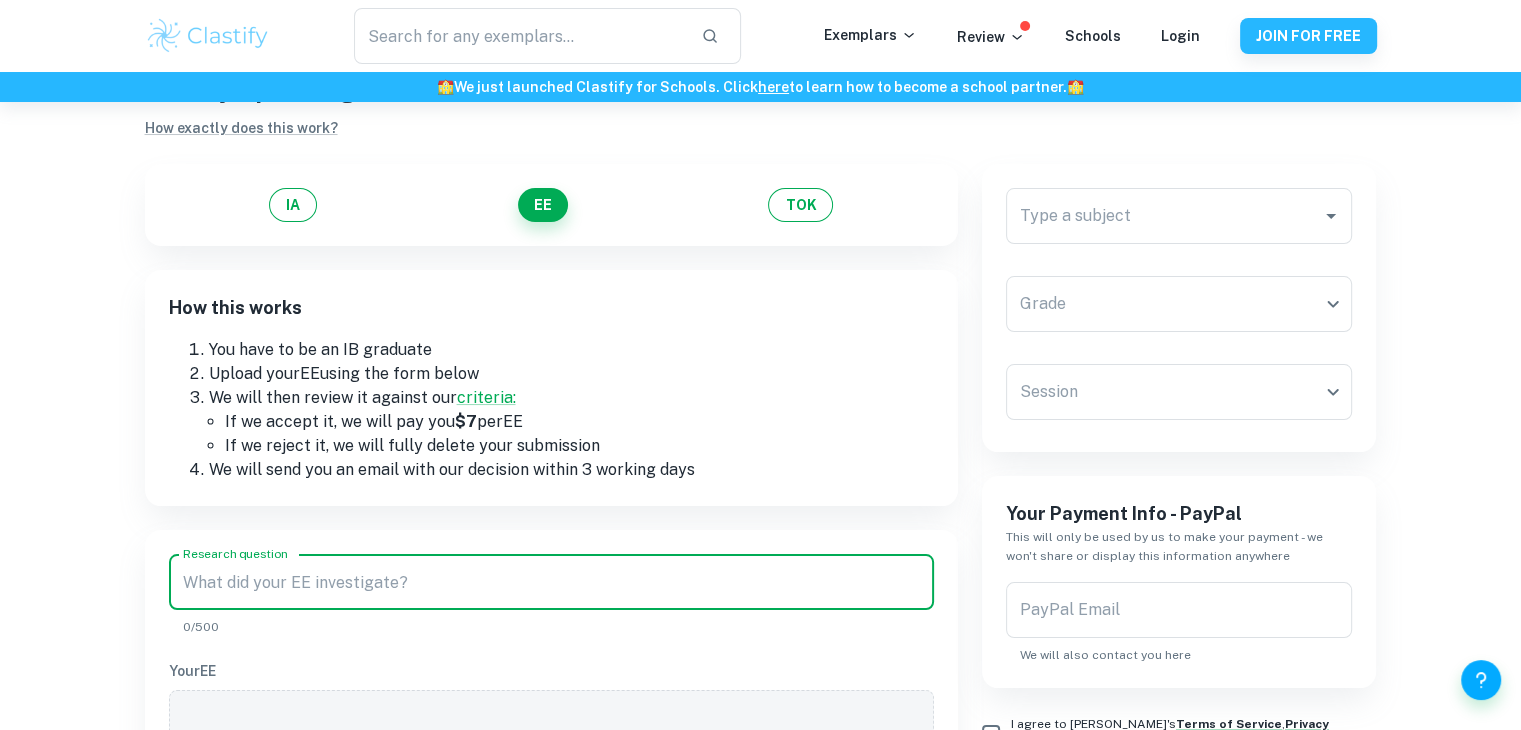 scroll, scrollTop: 0, scrollLeft: 0, axis: both 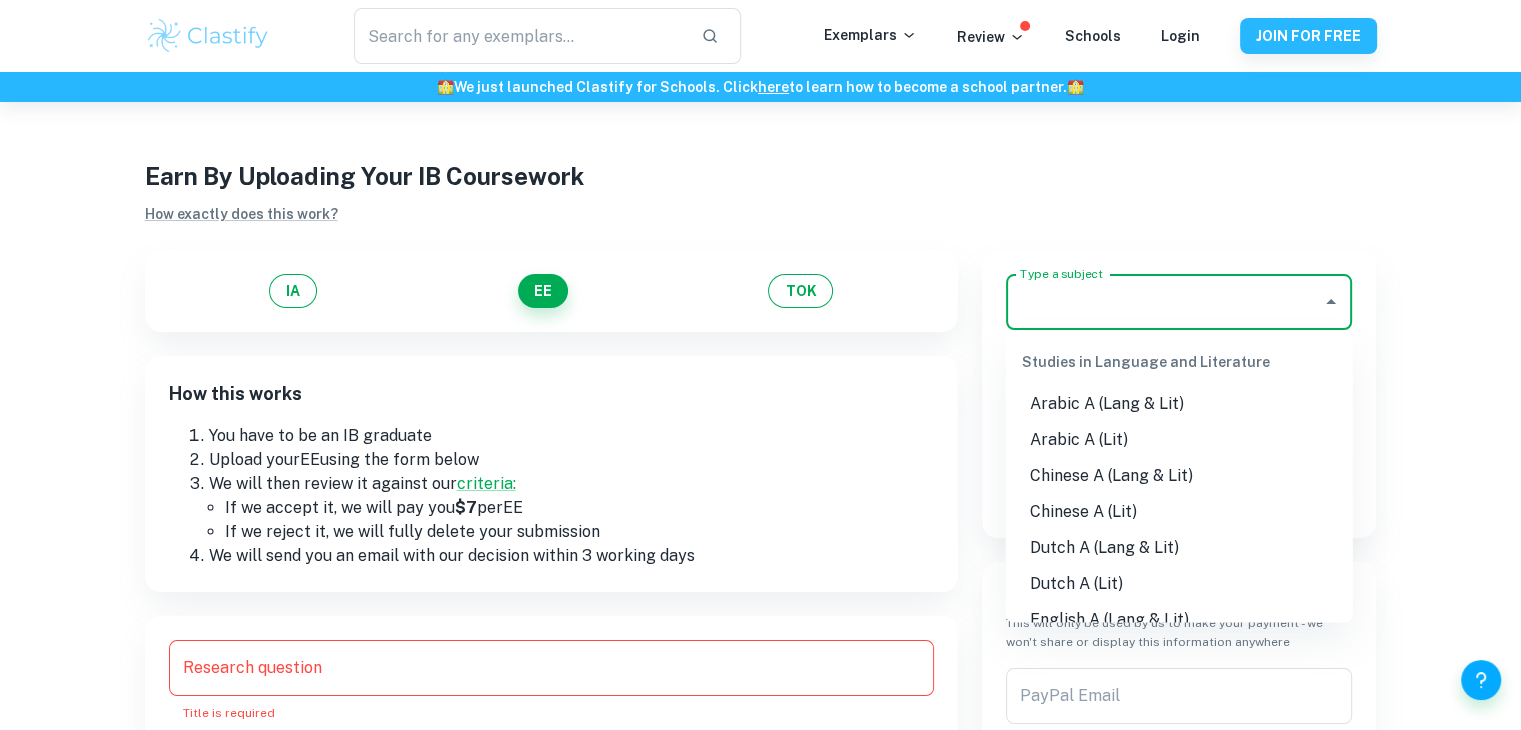click on "Type a subject" at bounding box center (1164, 302) 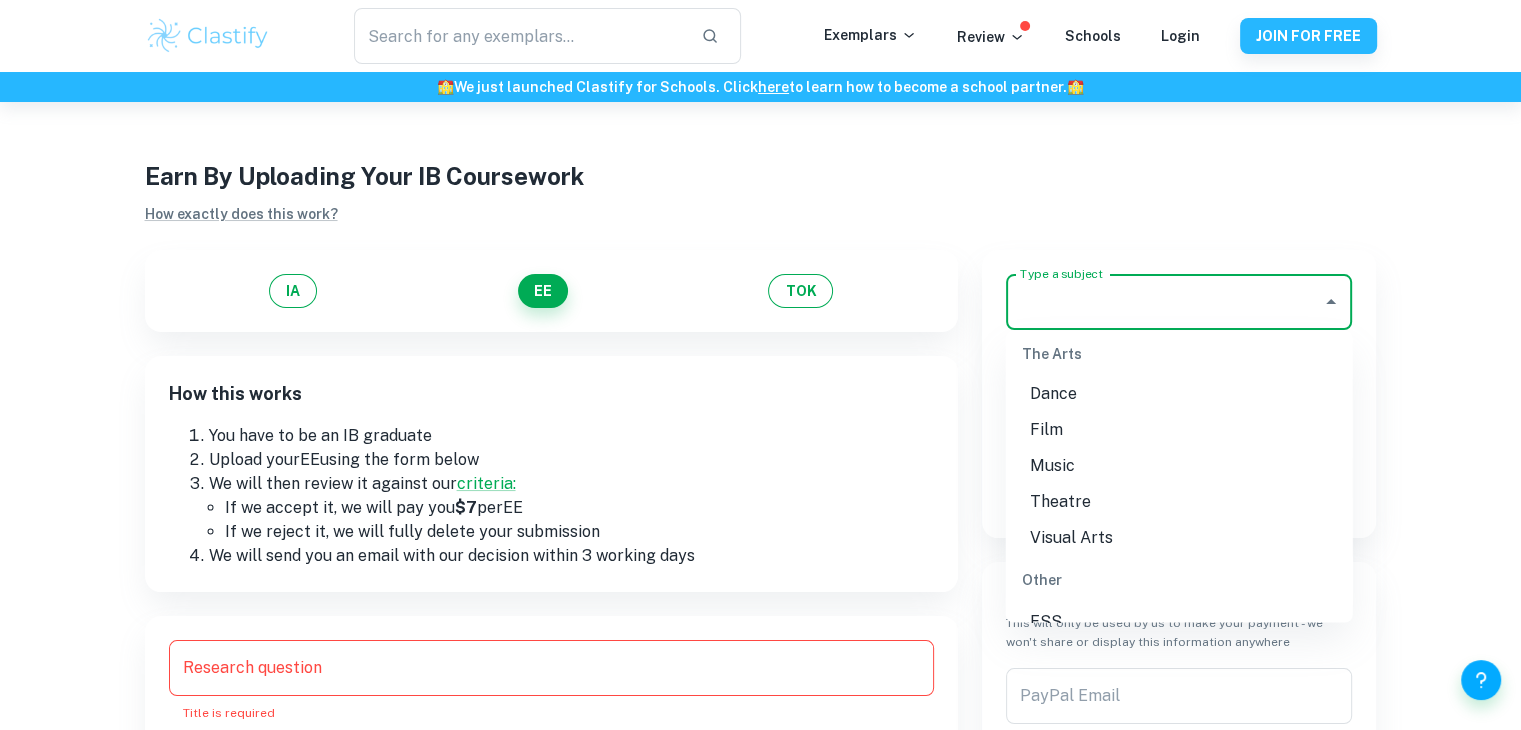 scroll, scrollTop: 2652, scrollLeft: 0, axis: vertical 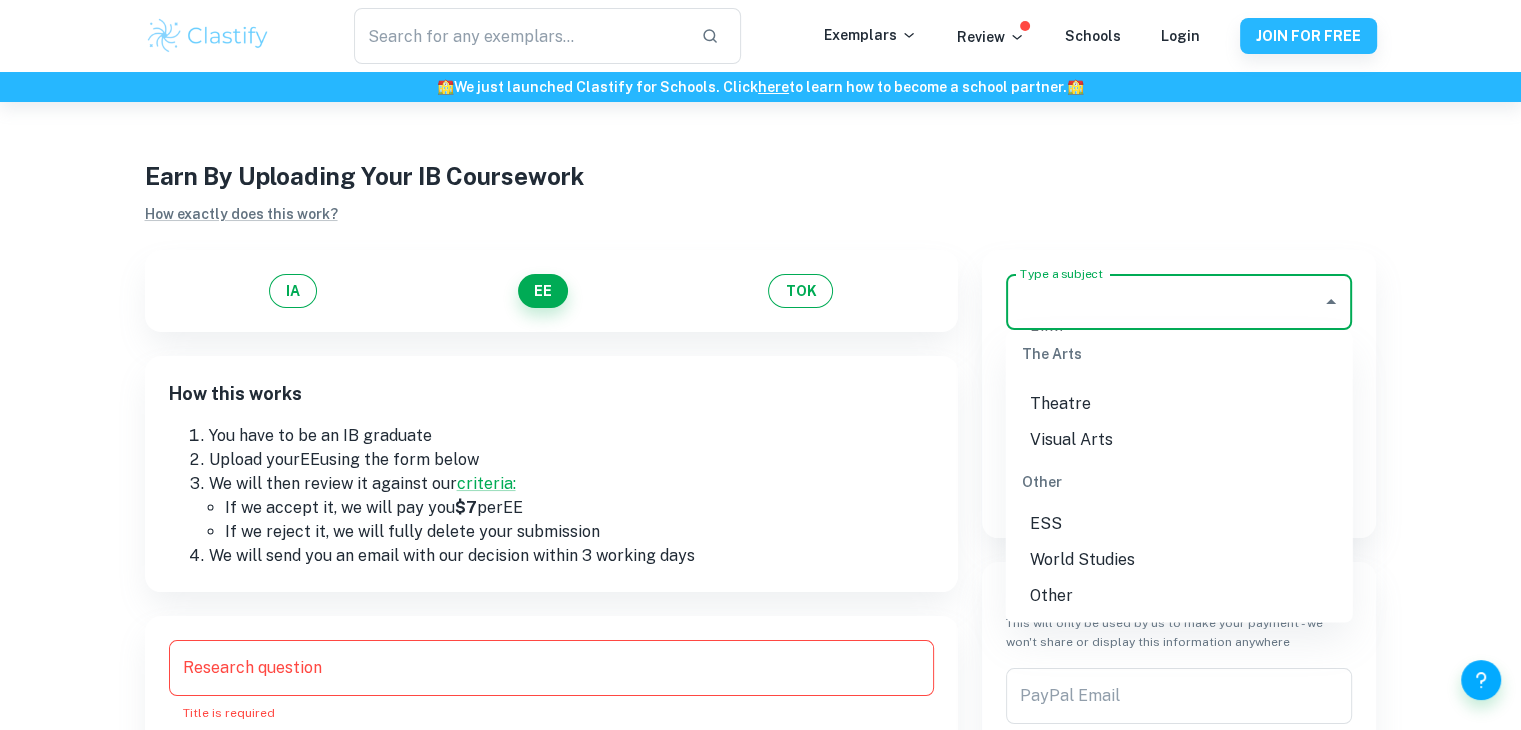 click on "World Studies" at bounding box center (1179, 560) 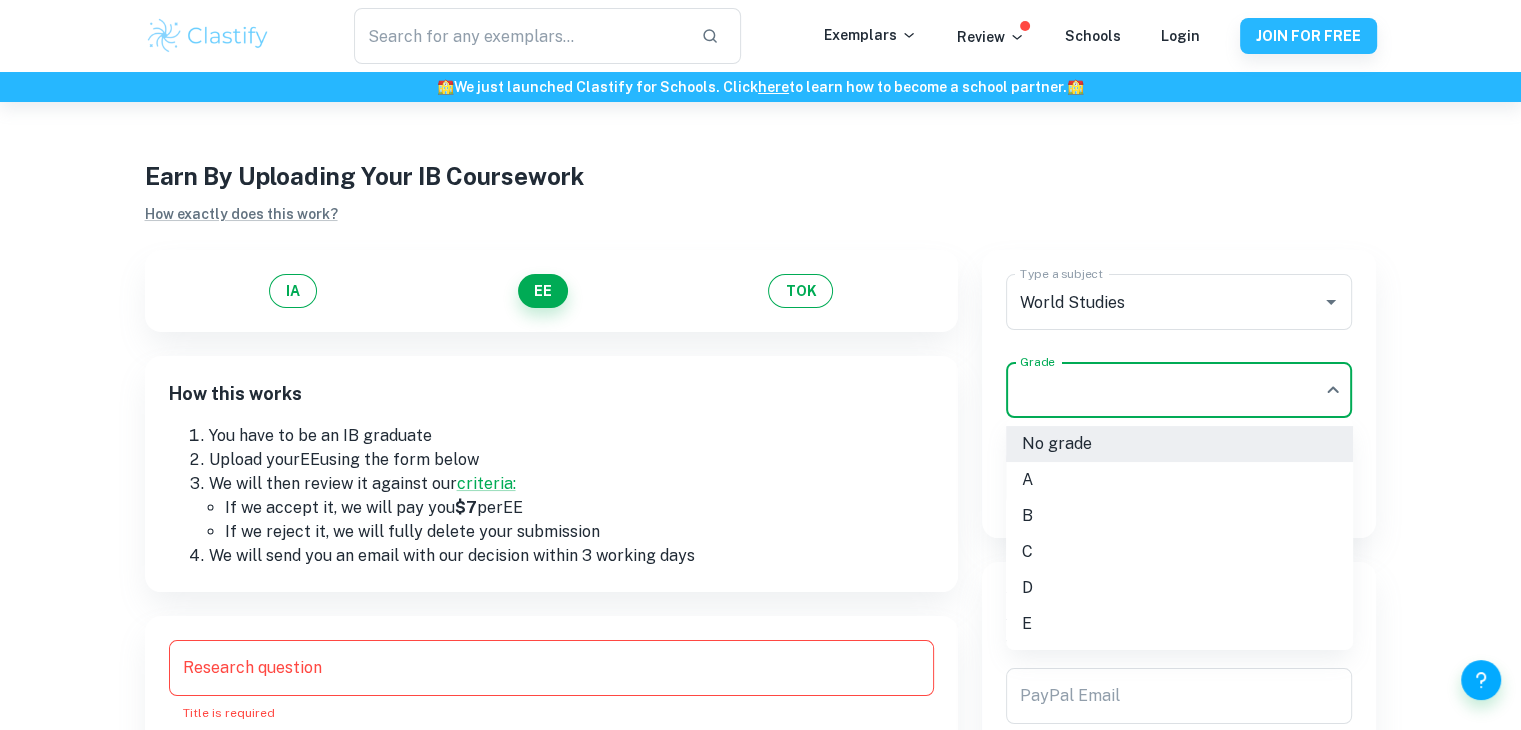 click on "We value your privacy We use cookies to enhance your browsing experience, serve personalised ads or content, and analyse our traffic. By clicking "Accept All", you consent to our use of cookies.   Cookie Policy Customise   Reject All   Accept All   Customise Consent Preferences   We use cookies to help you navigate efficiently and perform certain functions. You will find detailed information about all cookies under each consent category below. The cookies that are categorised as "Necessary" are stored on your browser as they are essential for enabling the basic functionalities of the site. ...  Show more For more information on how Google's third-party cookies operate and handle your data, see:   Google Privacy Policy Necessary Always Active Necessary cookies are required to enable the basic features of this site, such as providing secure log-in or adjusting your consent preferences. These cookies do not store any personally identifiable data. Functional Analytics Performance Advertisement Uncategorised" at bounding box center (760, 467) 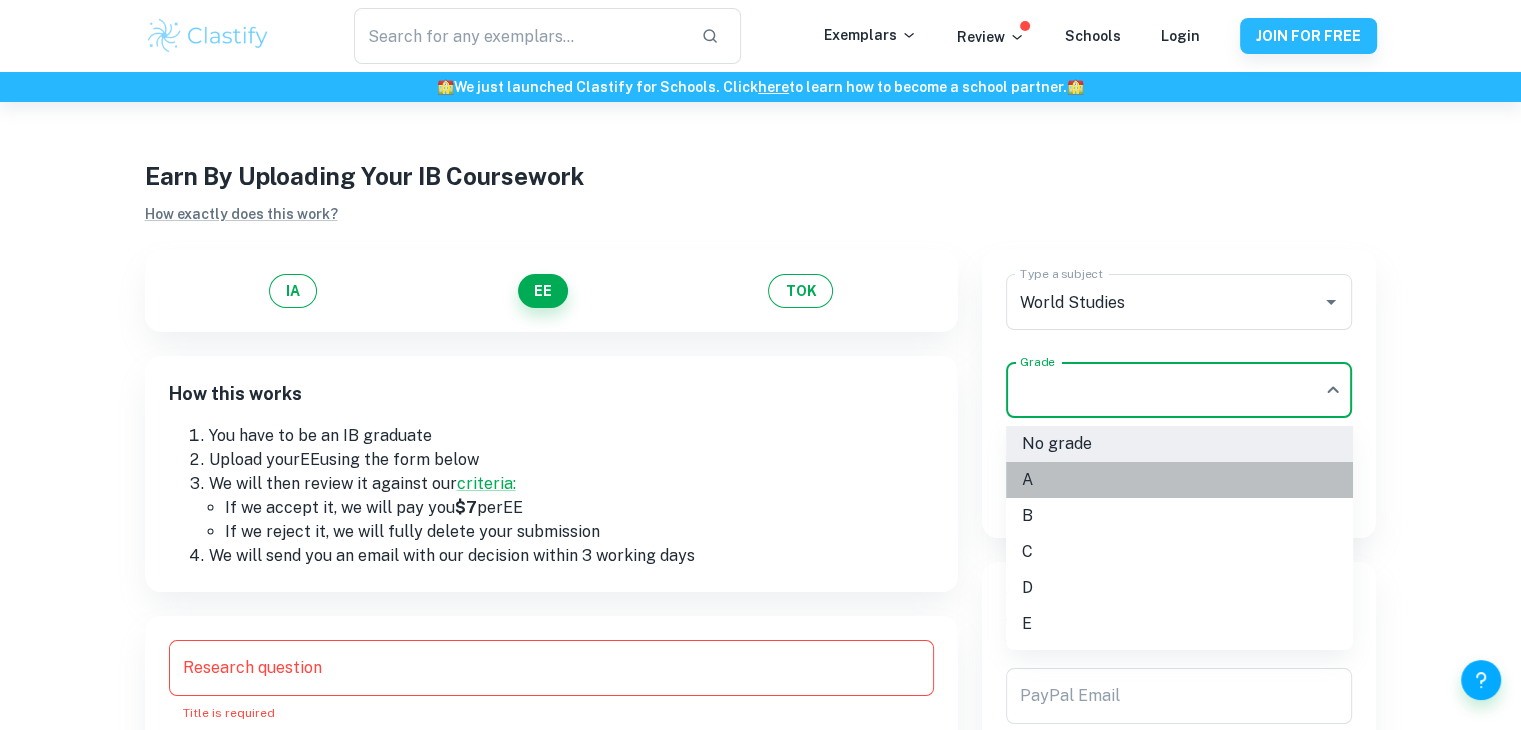 click on "A" at bounding box center (1179, 480) 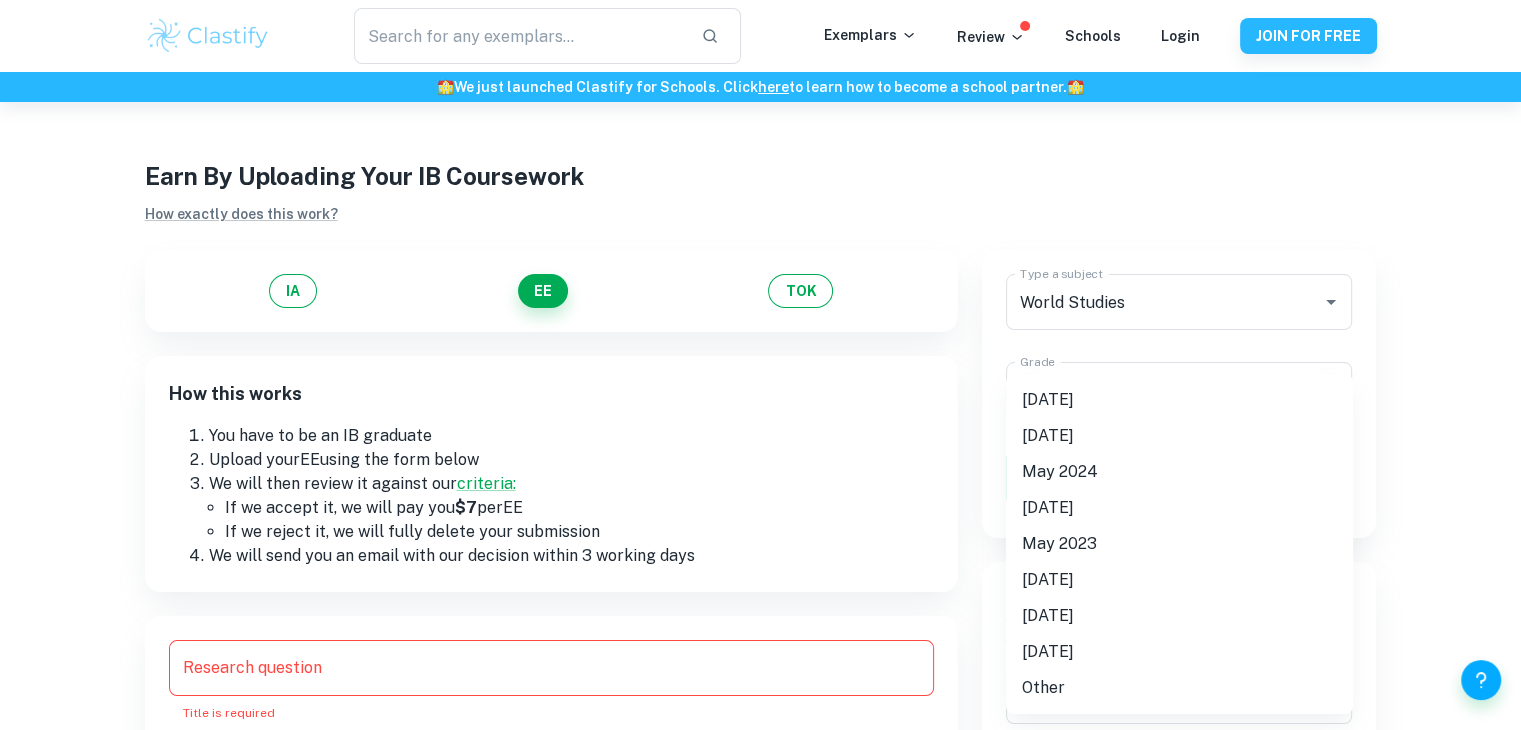 click on "We value your privacy We use cookies to enhance your browsing experience, serve personalised ads or content, and analyse our traffic. By clicking "Accept All", you consent to our use of cookies.   Cookie Policy Customise   Reject All   Accept All   Customise Consent Preferences   We use cookies to help you navigate efficiently and perform certain functions. You will find detailed information about all cookies under each consent category below. The cookies that are categorised as "Necessary" are stored on your browser as they are essential for enabling the basic functionalities of the site. ...  Show more For more information on how Google's third-party cookies operate and handle your data, see:   Google Privacy Policy Necessary Always Active Necessary cookies are required to enable the basic features of this site, such as providing secure log-in or adjusting your consent preferences. These cookies do not store any personally identifiable data. Functional Analytics Performance Advertisement Uncategorised" at bounding box center (760, 467) 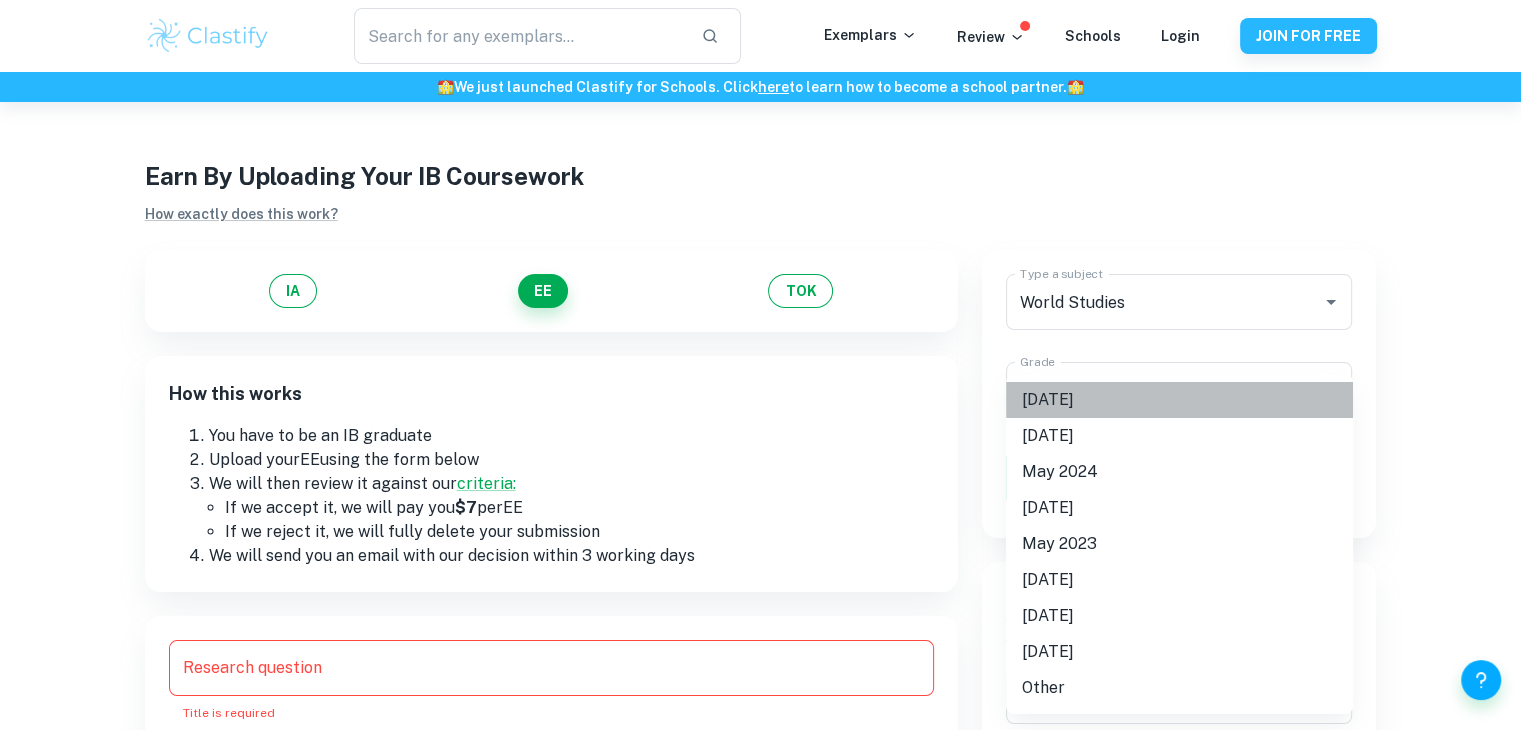 click on "[DATE]" at bounding box center [1179, 400] 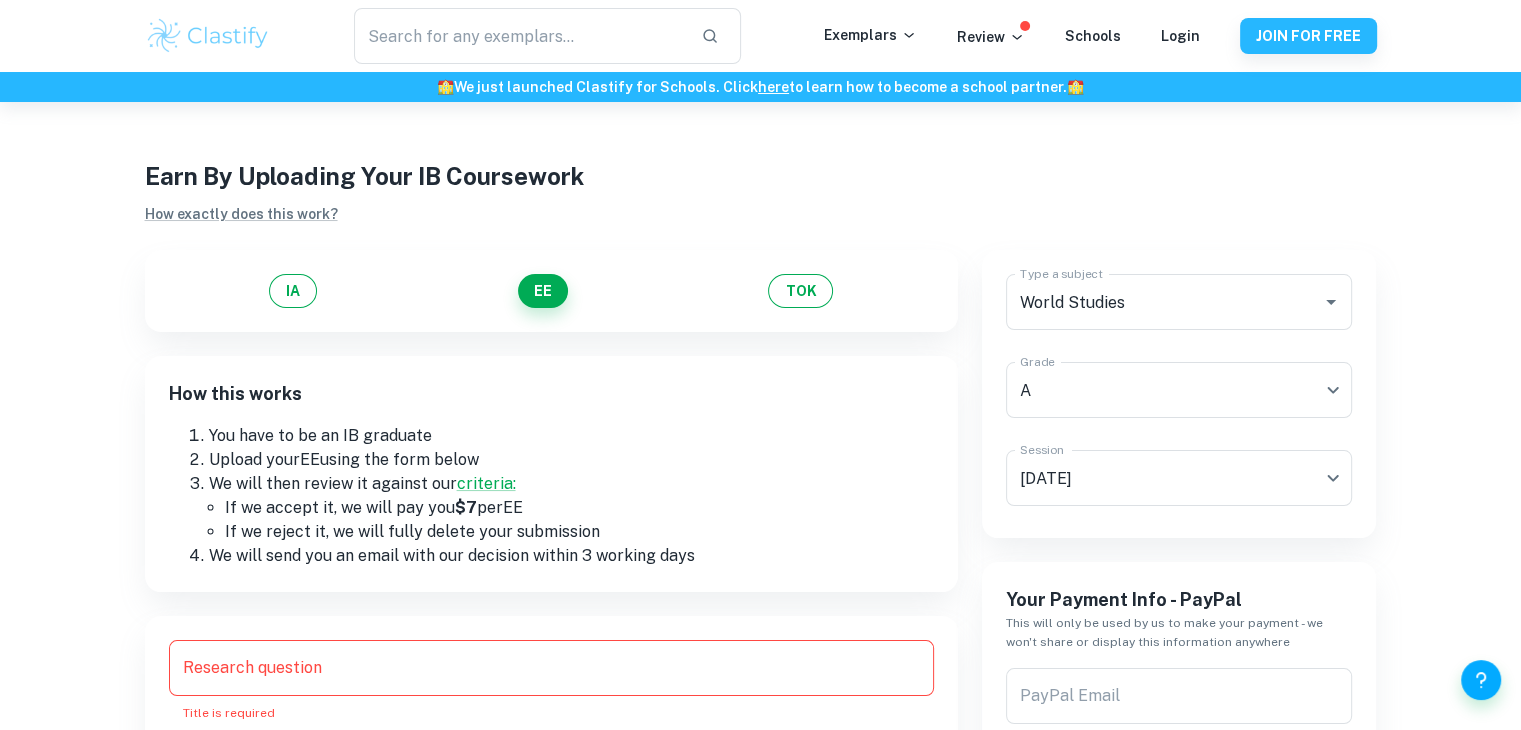 drag, startPoint x: 815, startPoint y: 372, endPoint x: 768, endPoint y: 380, distance: 47.67599 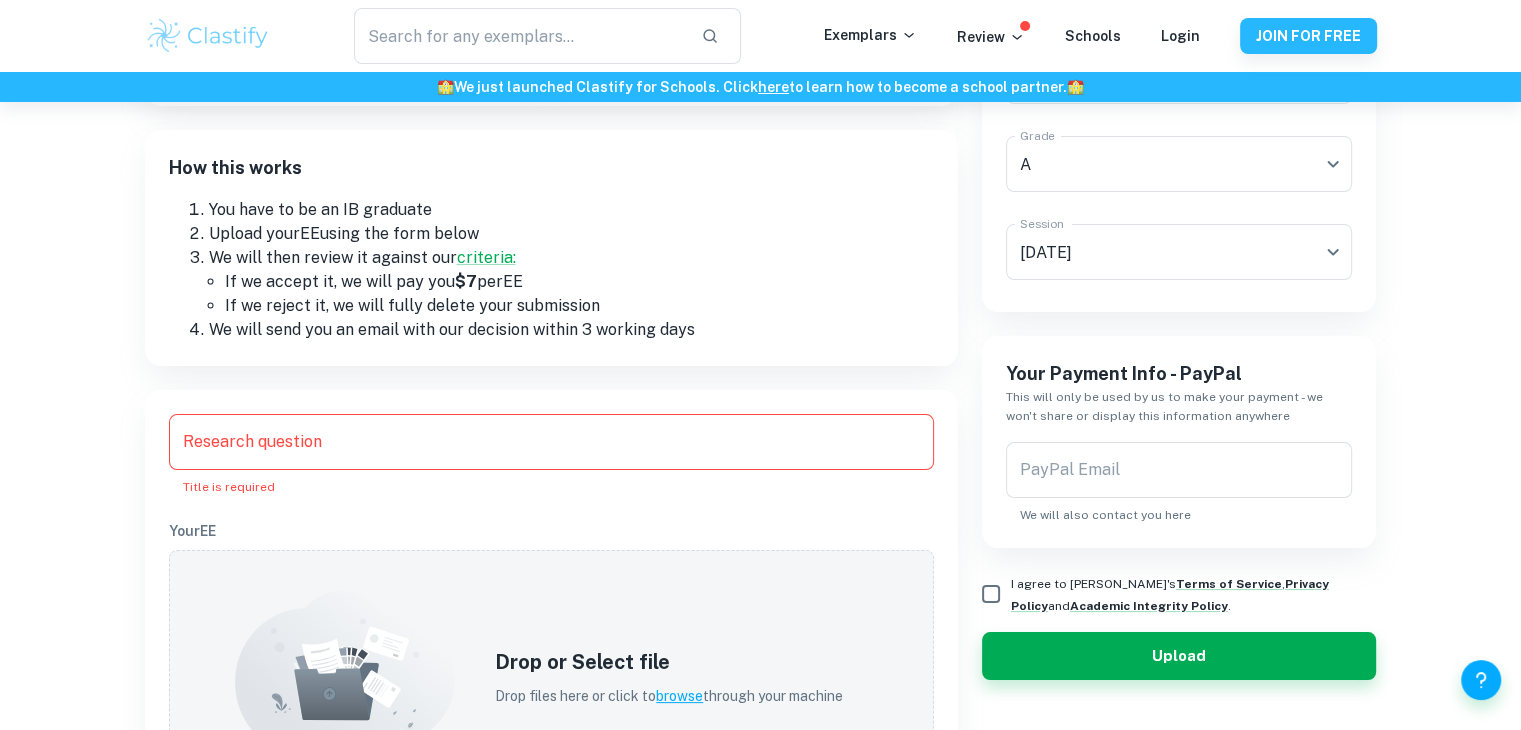 scroll, scrollTop: 244, scrollLeft: 0, axis: vertical 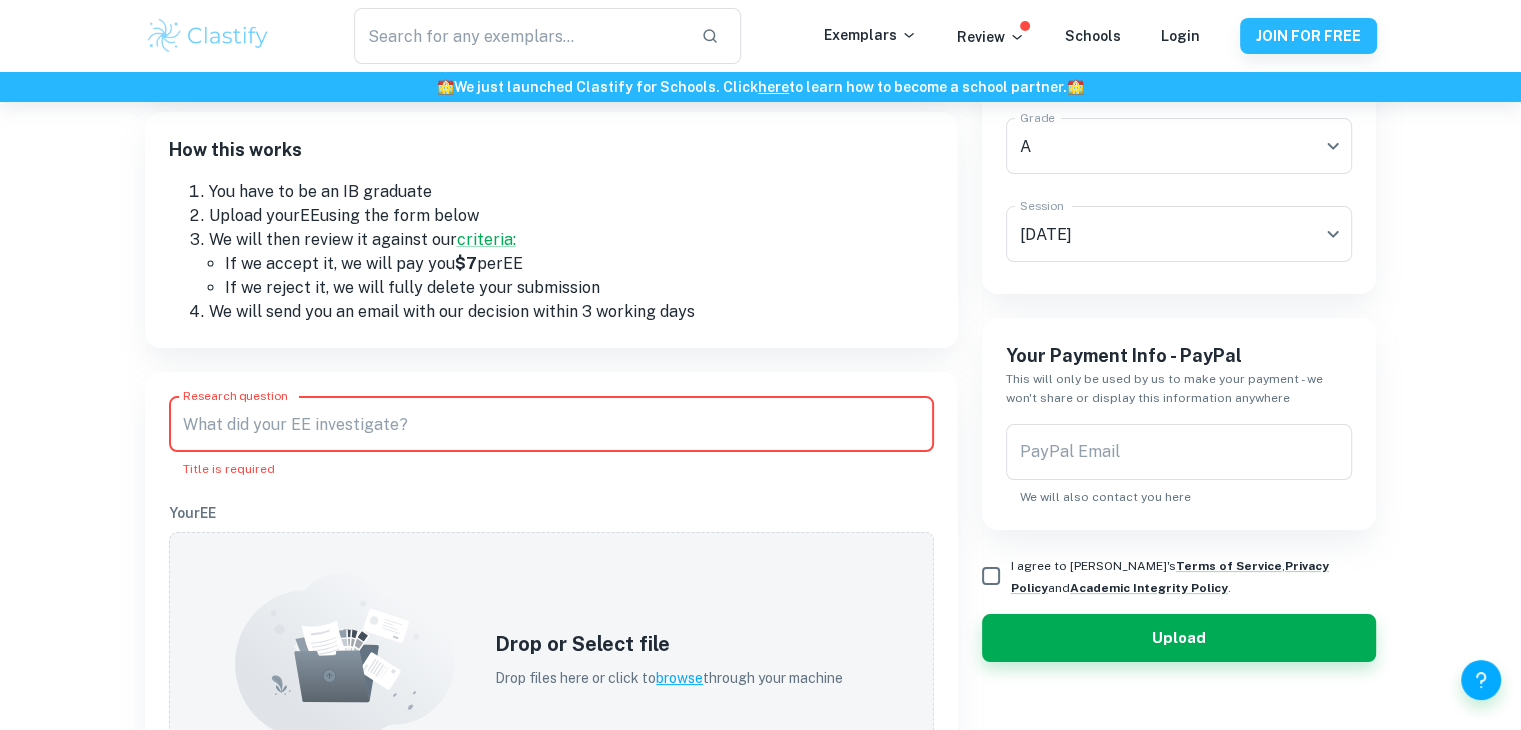 click on "Research question" at bounding box center (551, 424) 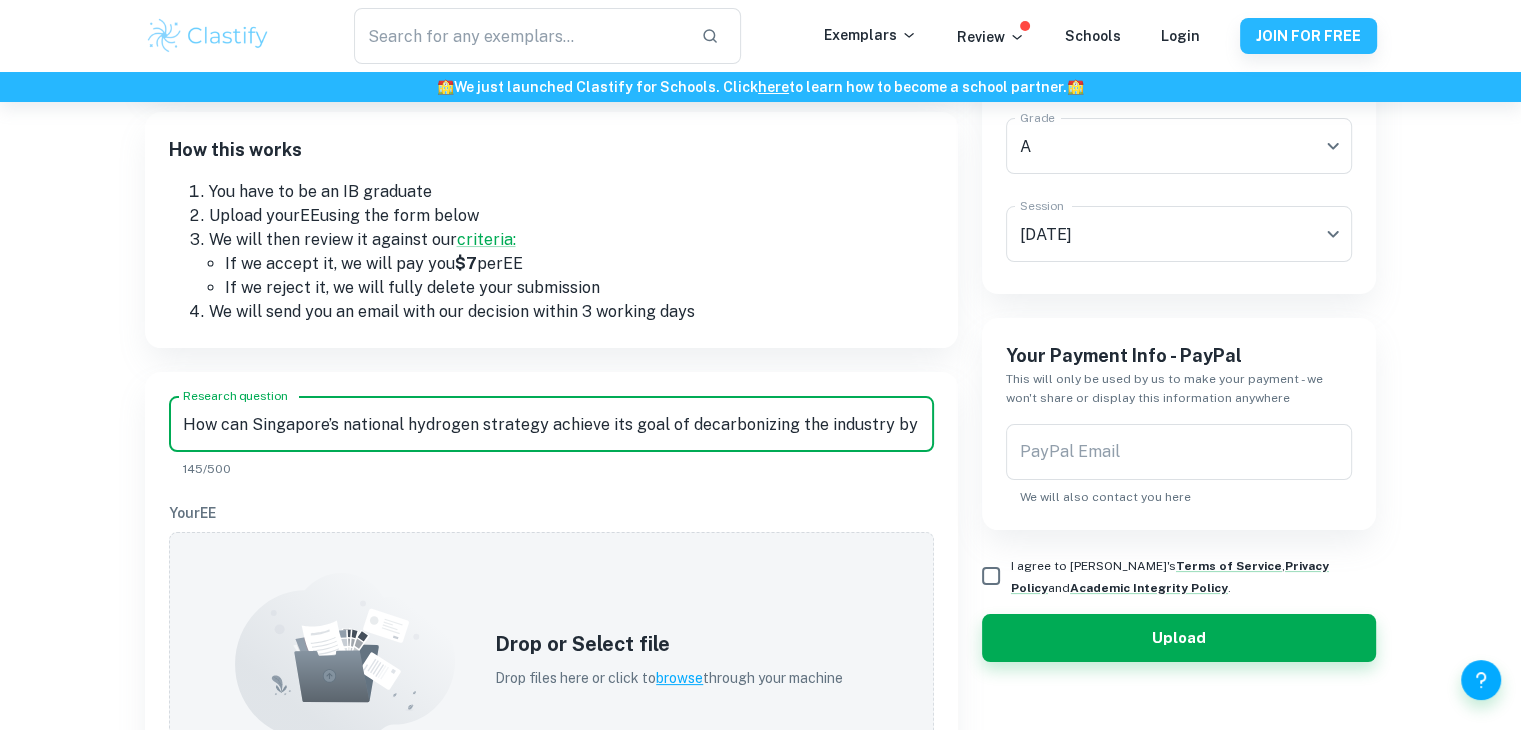 scroll, scrollTop: 0, scrollLeft: 340, axis: horizontal 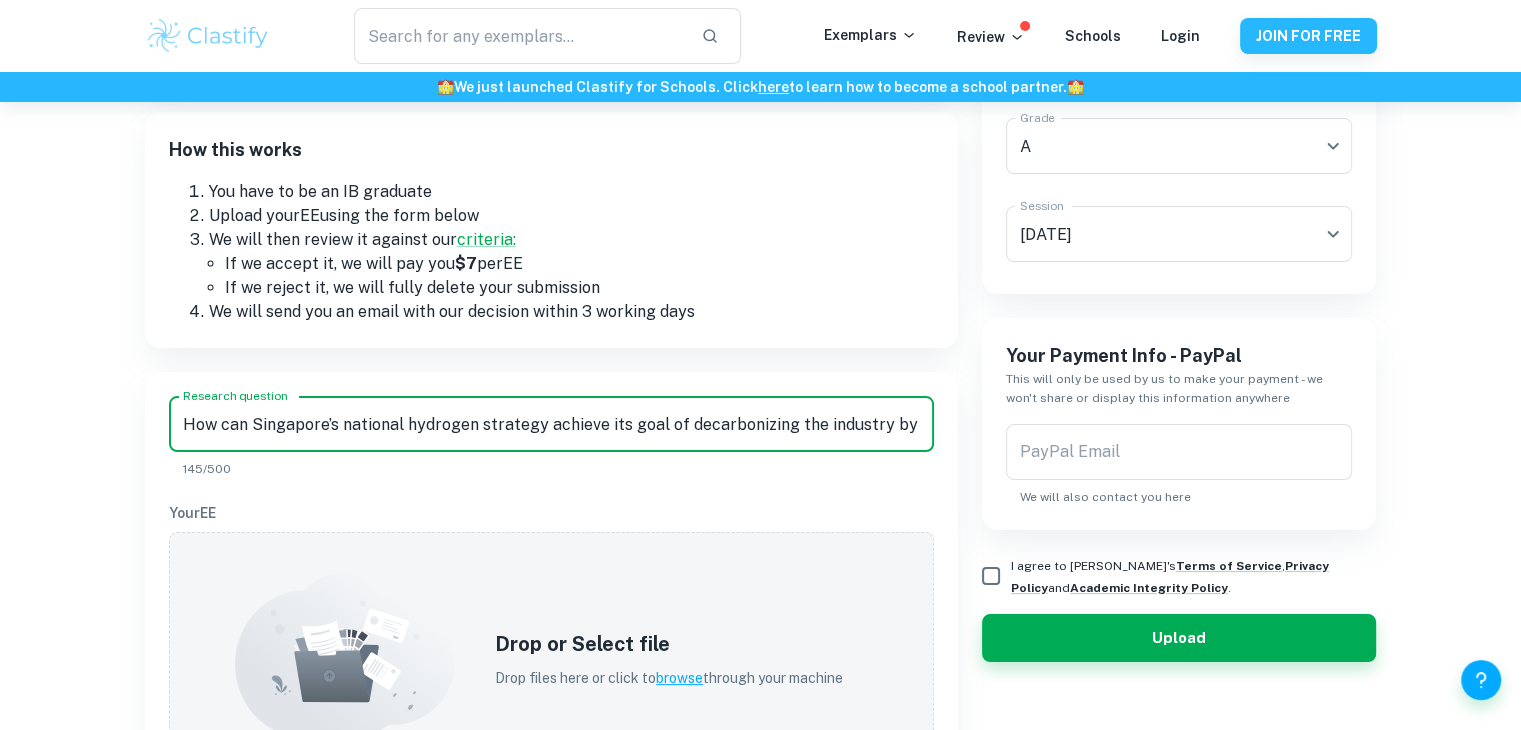 drag, startPoint x: 259, startPoint y: 412, endPoint x: 124, endPoint y: 412, distance: 135 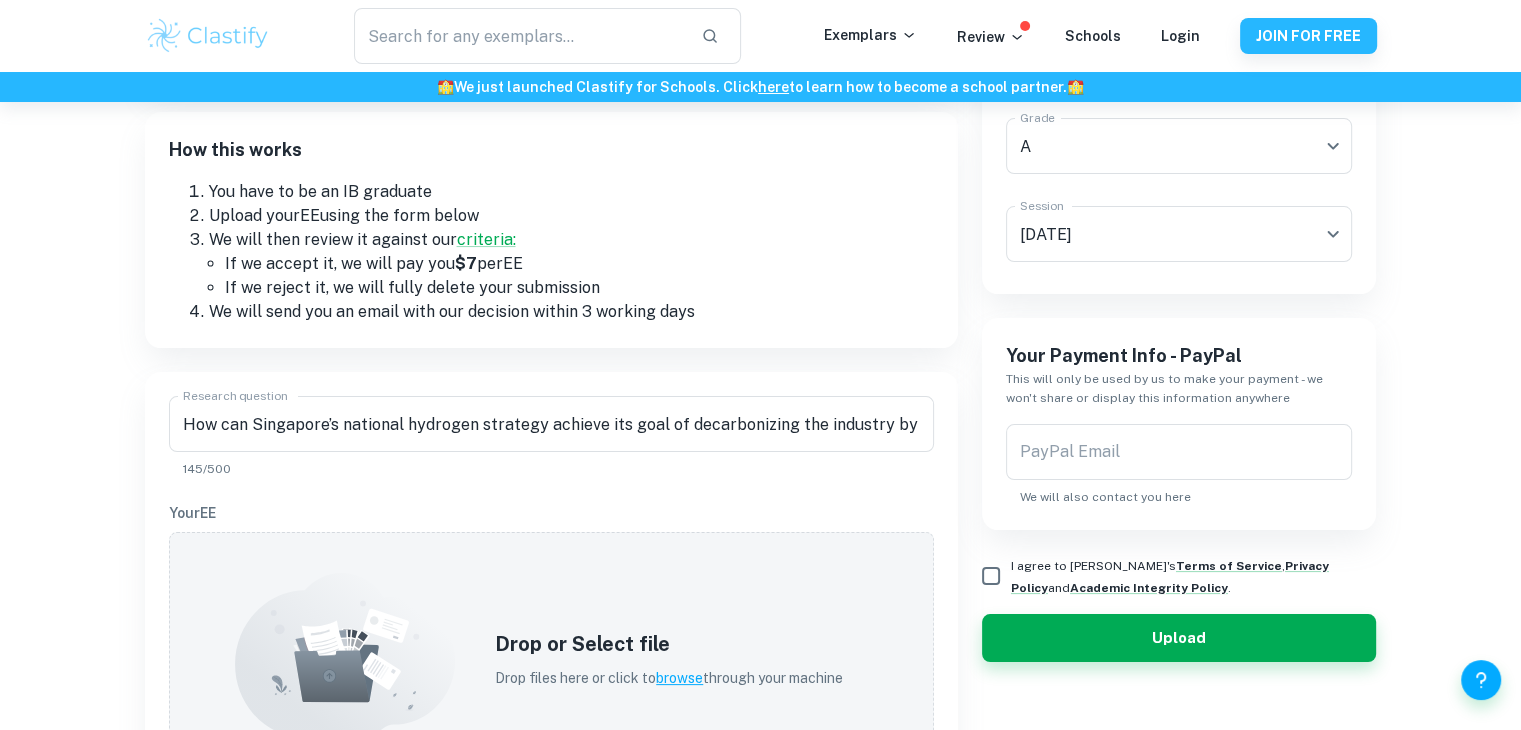 click on "IA EE TOK How this works You have to be an IB graduate Upload your  EE  using the form below We will then review it against our  criteria: If we accept it, we will pay you  $7  per  EE If we reject it, we will fully delete your submission We will send you an email with our decision within 3 working days Research question How can Singapore’s national hydrogen strategy achieve its goal of decarbonizing the industry by 2050, while addressing its economic feasibility? Research question 145/500 Your  EE Drop or Select file Drop files here or click to  browse  through your machine Your RPPF reflections Drop or Select file Drop files here or click to  browse  through your machine Screenshot of component IB results  ( How to do this? ) We will use this to verify the grade. We won't share or display it anywhere. Once we accept (or reject) your document we will remove this. Drop or Select file Drop files here or click to  browse  through your machine" at bounding box center (539, 712) 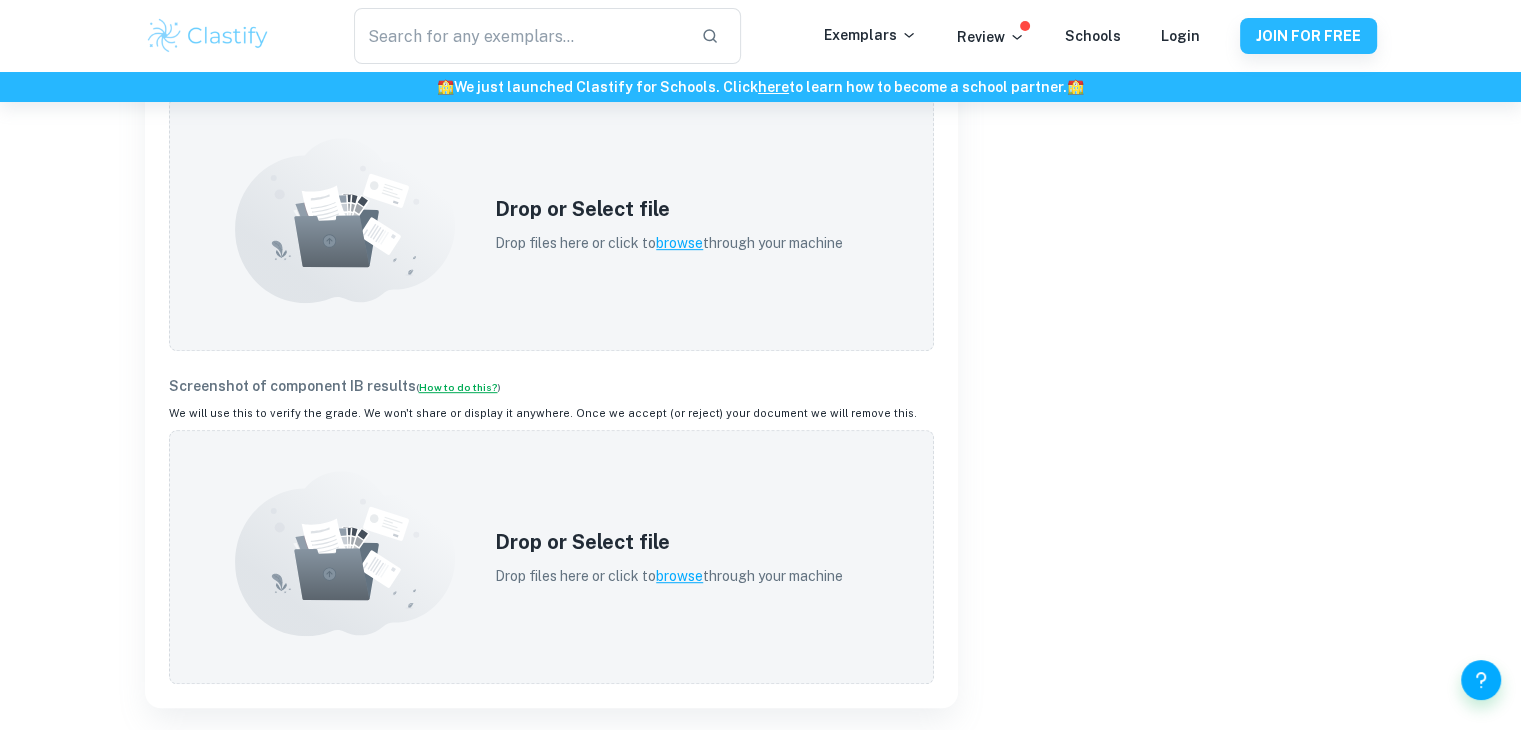scroll, scrollTop: 984, scrollLeft: 0, axis: vertical 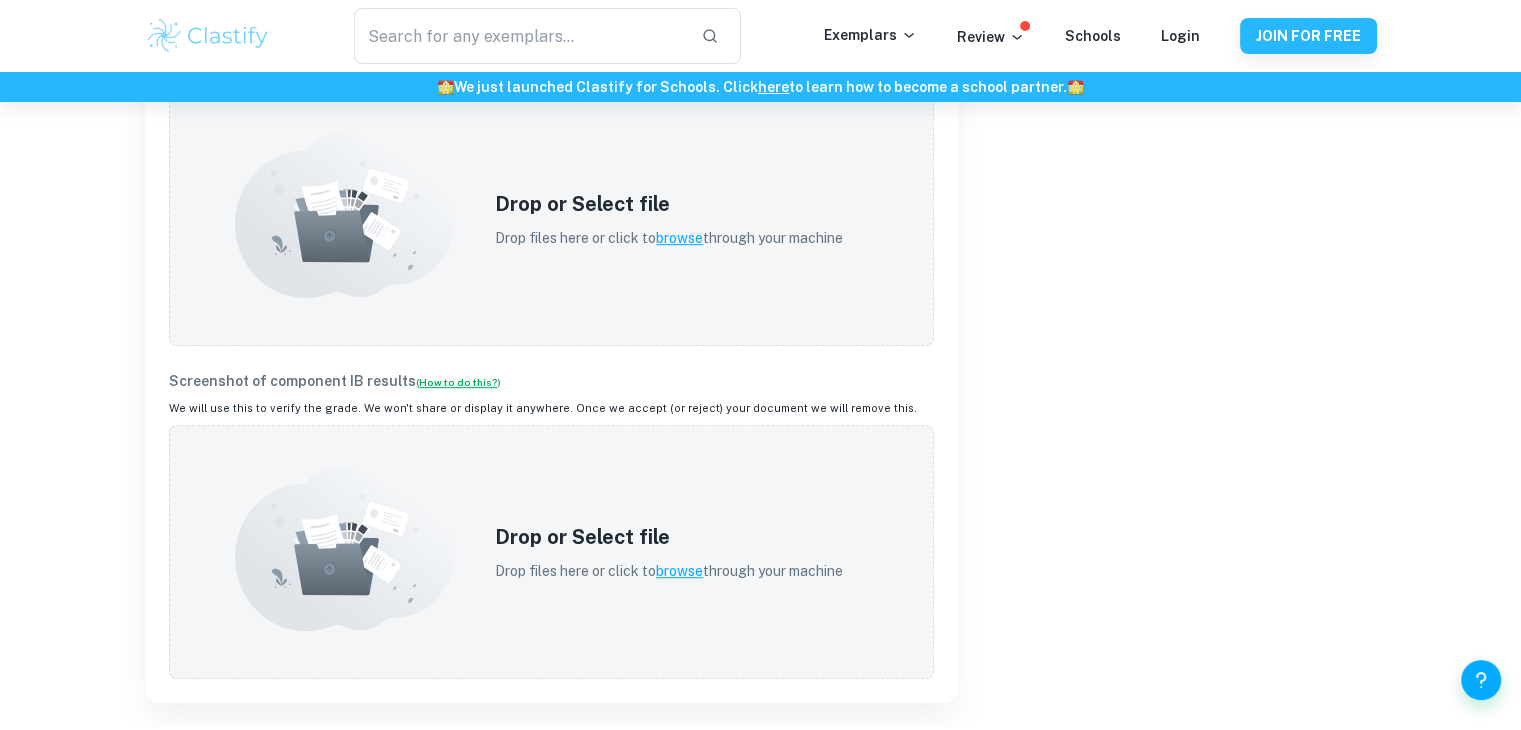 click on "How to do this?" at bounding box center (458, 382) 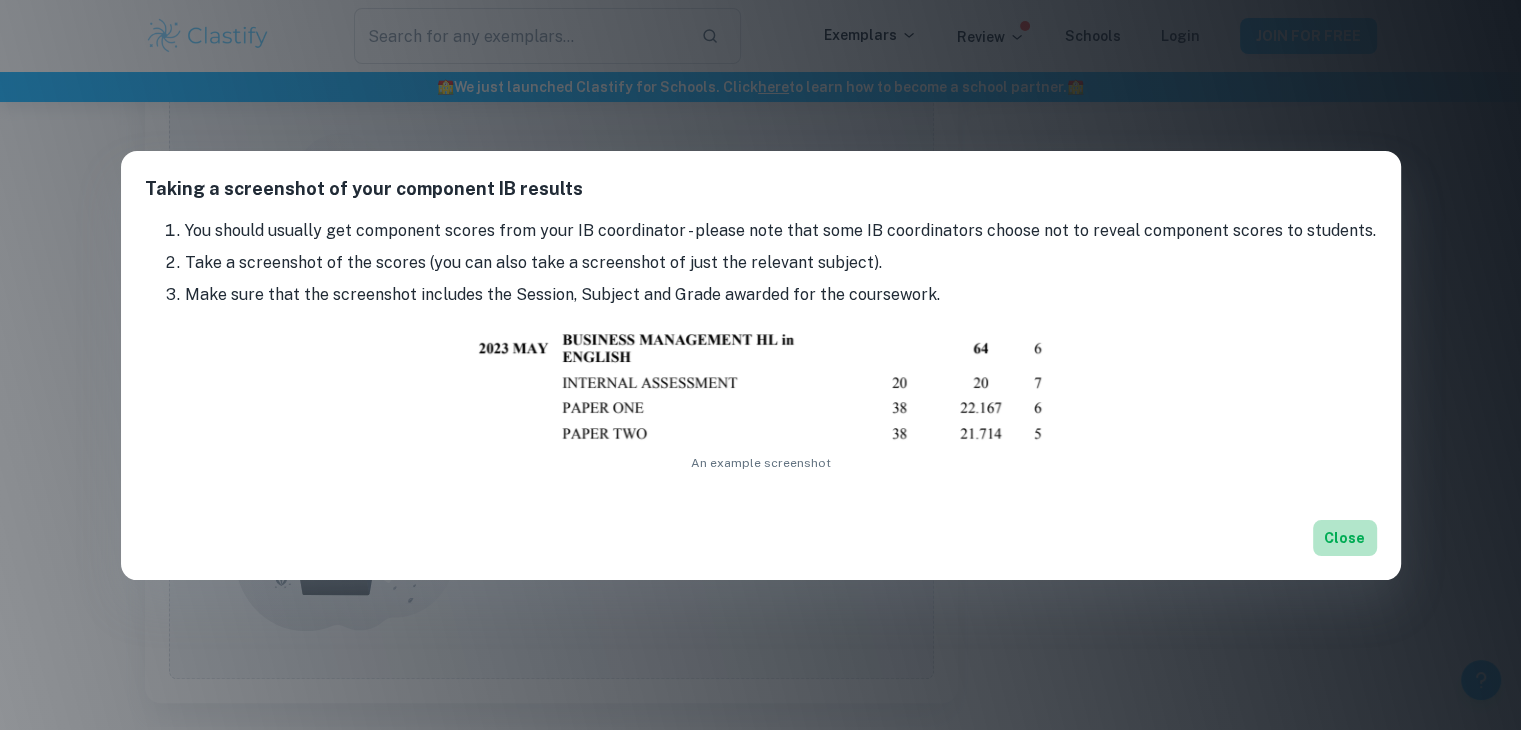 click on "Close" at bounding box center (1345, 538) 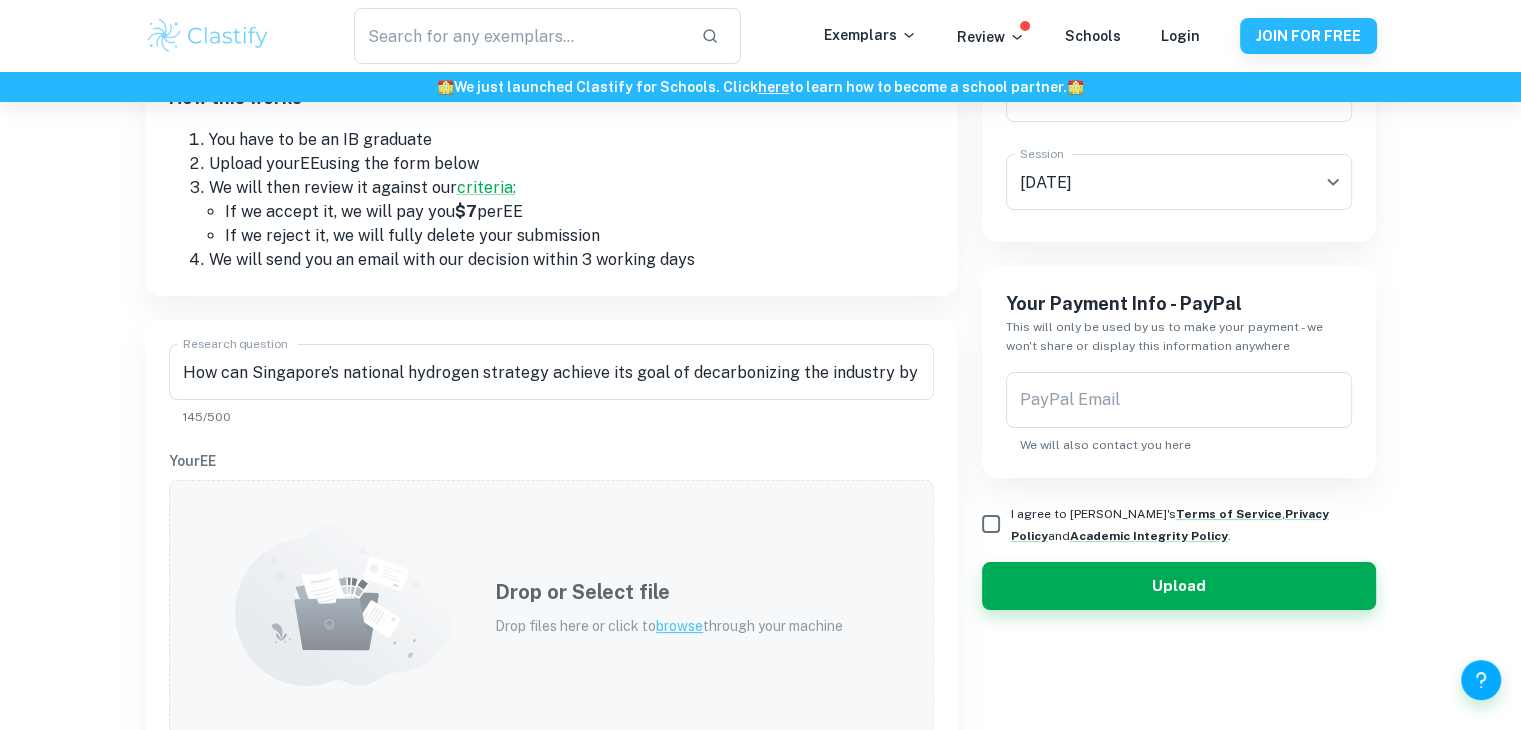 scroll, scrollTop: 483, scrollLeft: 0, axis: vertical 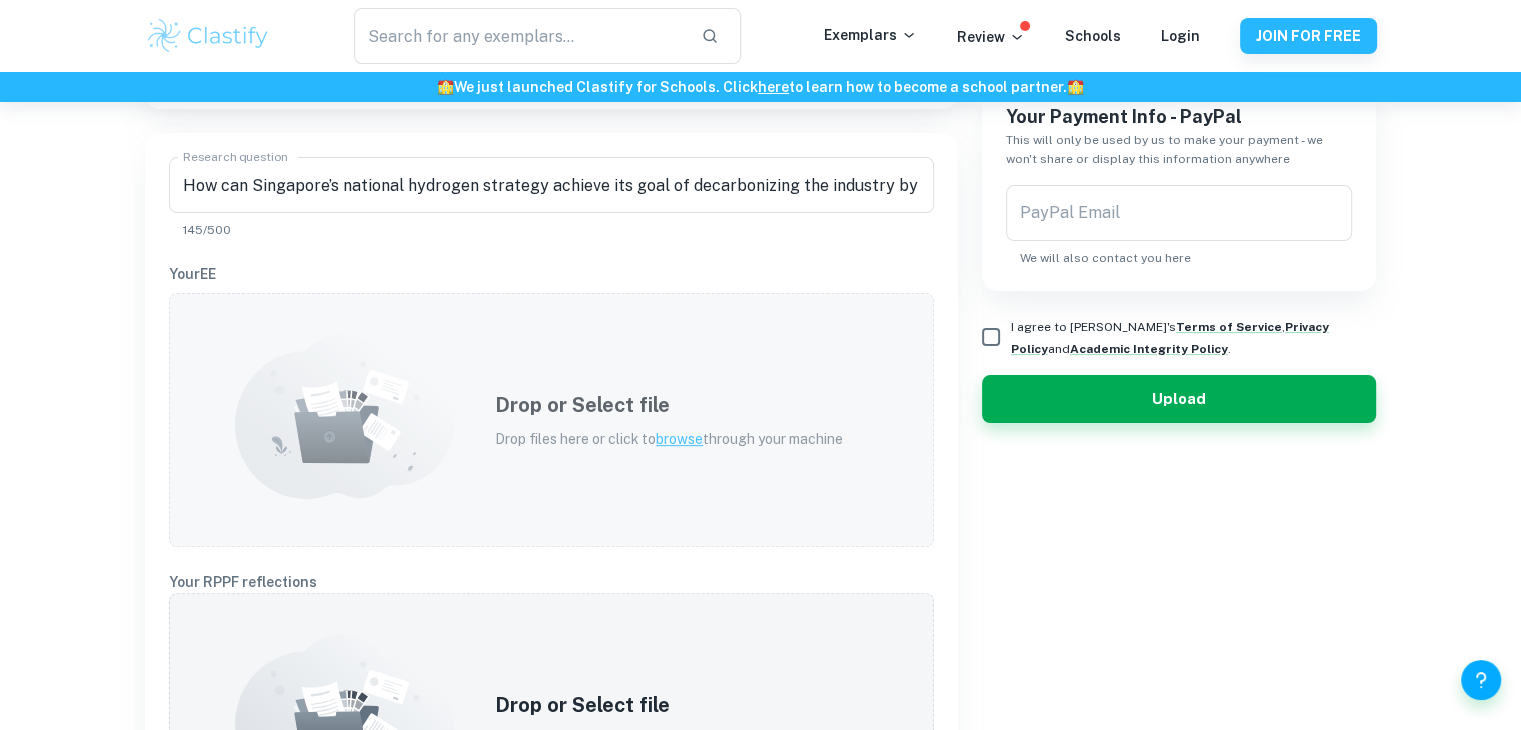 click on "Drop or Select file" at bounding box center [669, 405] 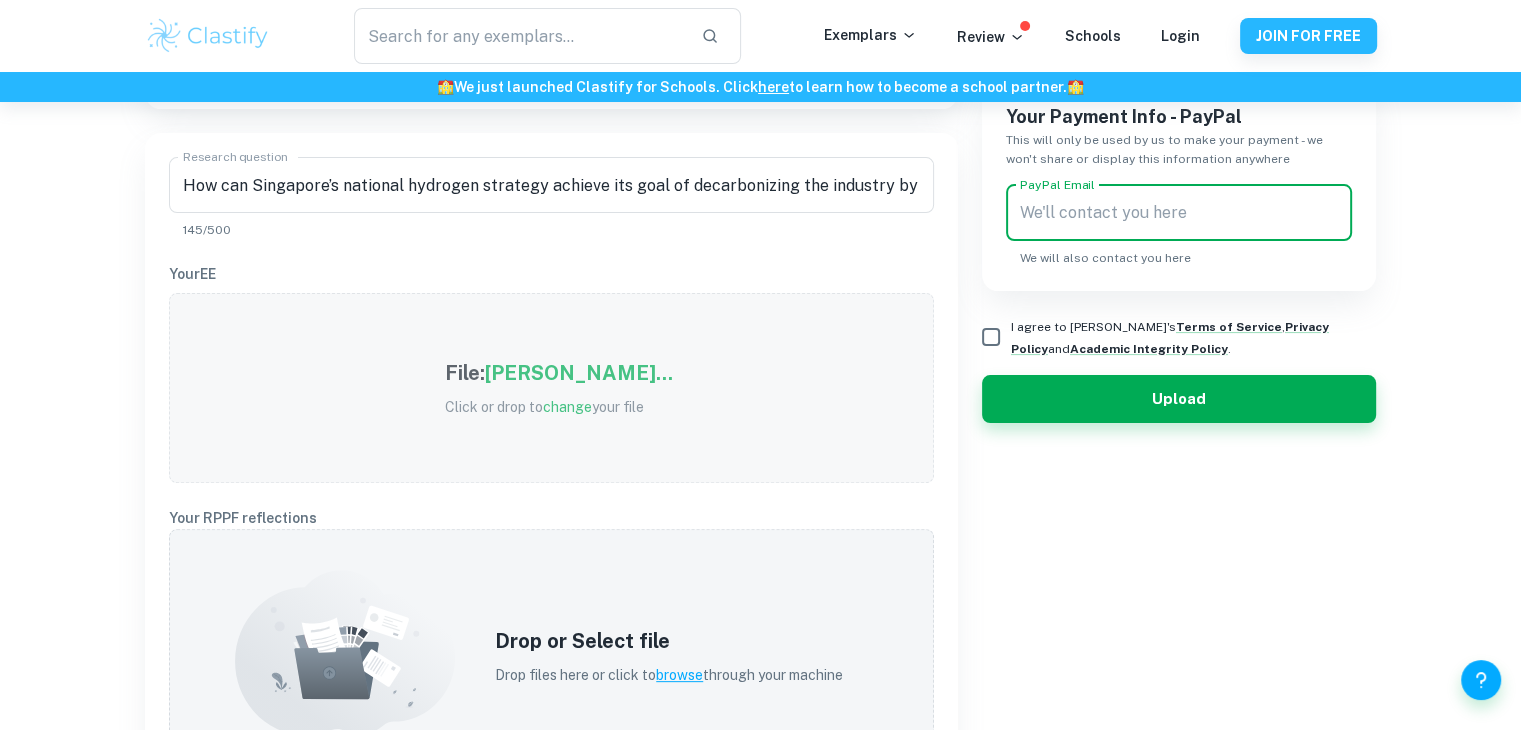 click on "PayPal Email" at bounding box center [1179, 213] 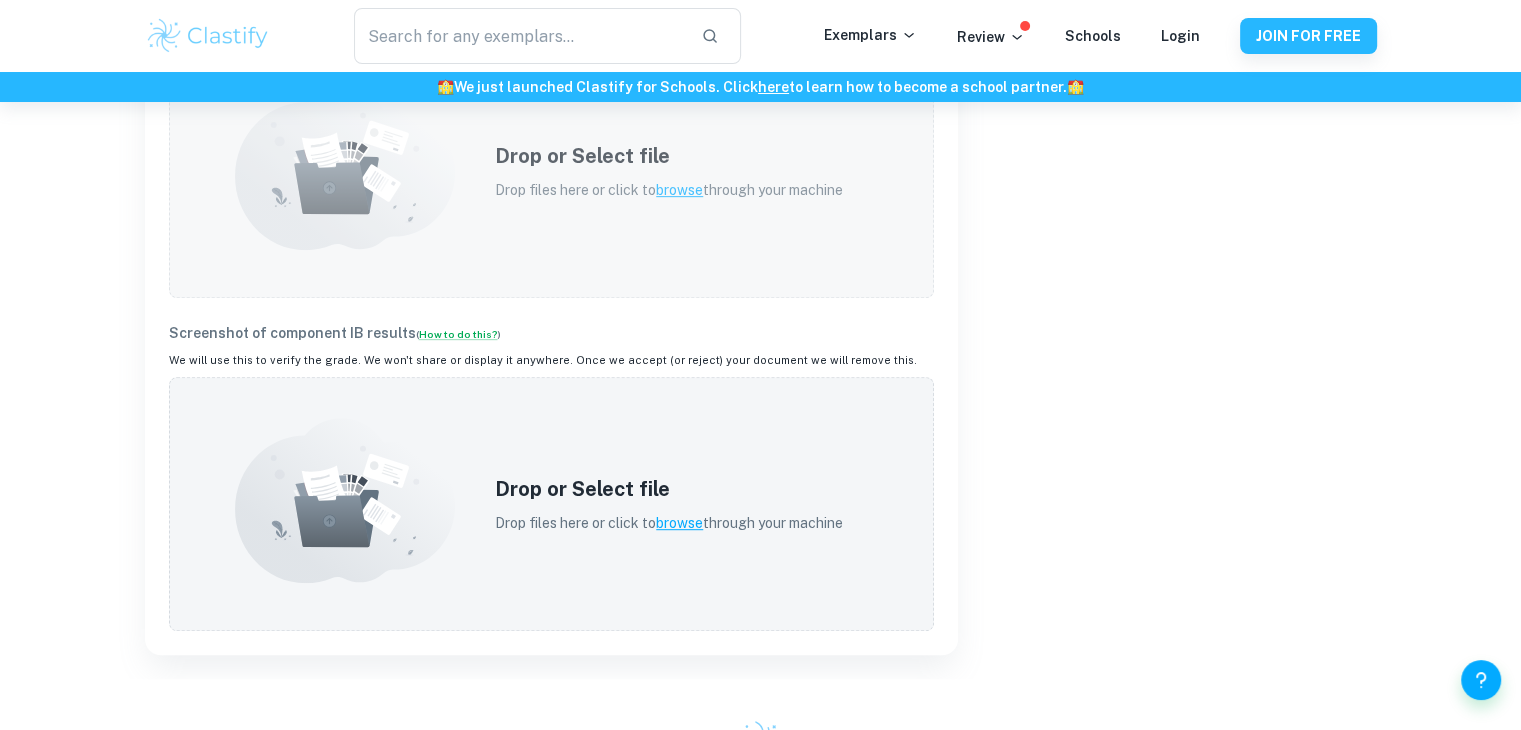 scroll, scrollTop: 978, scrollLeft: 0, axis: vertical 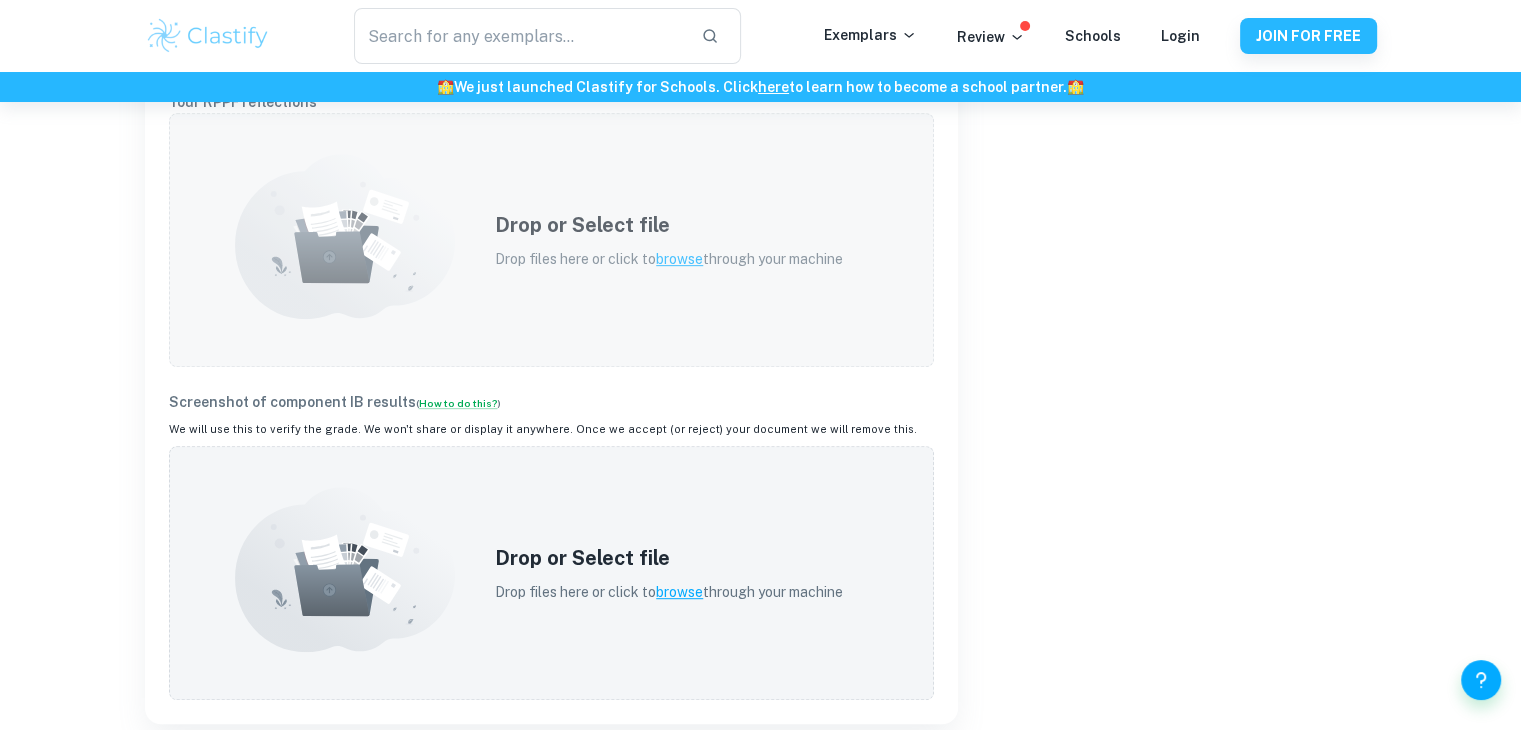 click on "Drop files here or click to  browse  through your machine" at bounding box center [669, 259] 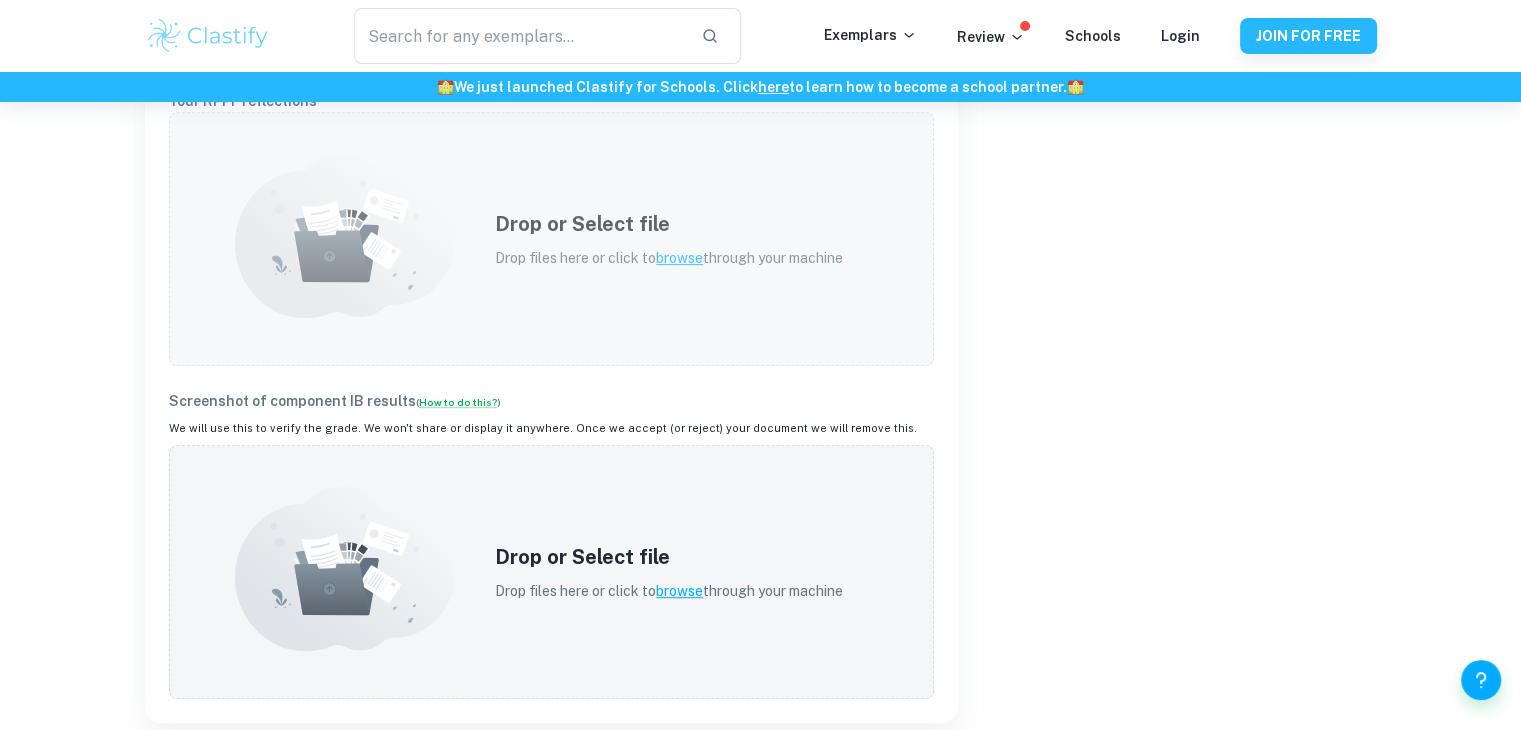 scroll, scrollTop: 919, scrollLeft: 0, axis: vertical 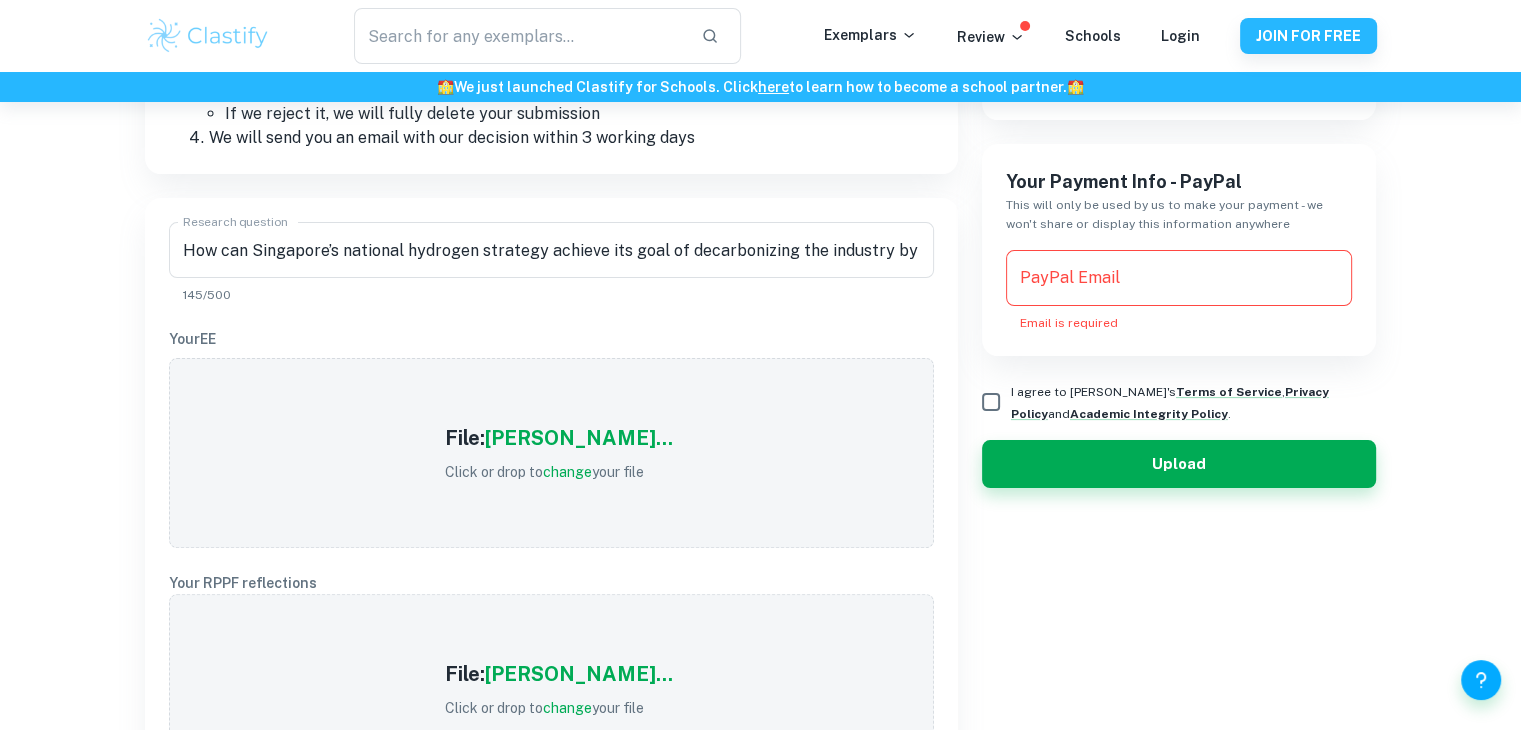 click on "PayPal Email" at bounding box center (1179, 278) 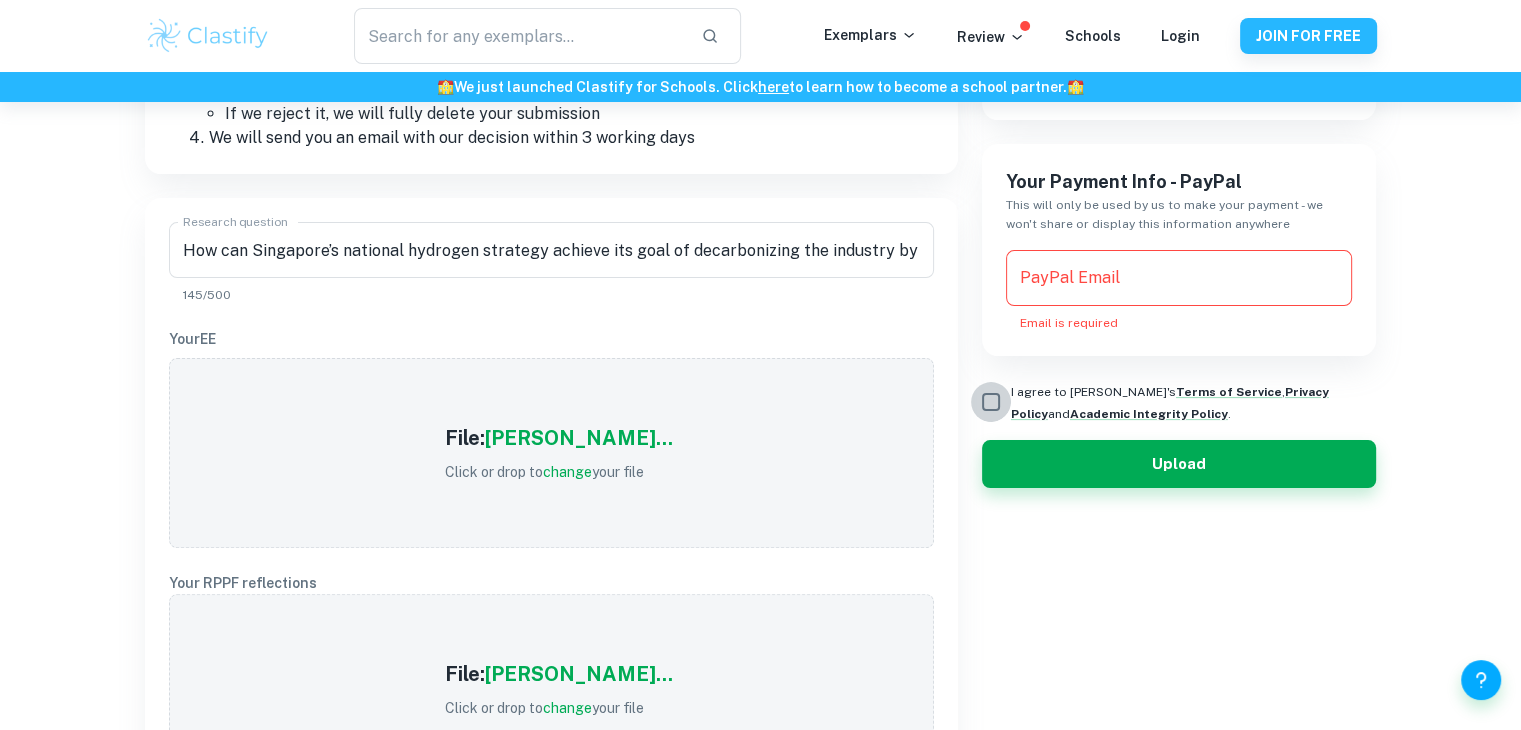 click on "I agree to [PERSON_NAME]'s  Terms of Service ,  Privacy Policy  and  Academic Integrity Policy ." at bounding box center (991, 402) 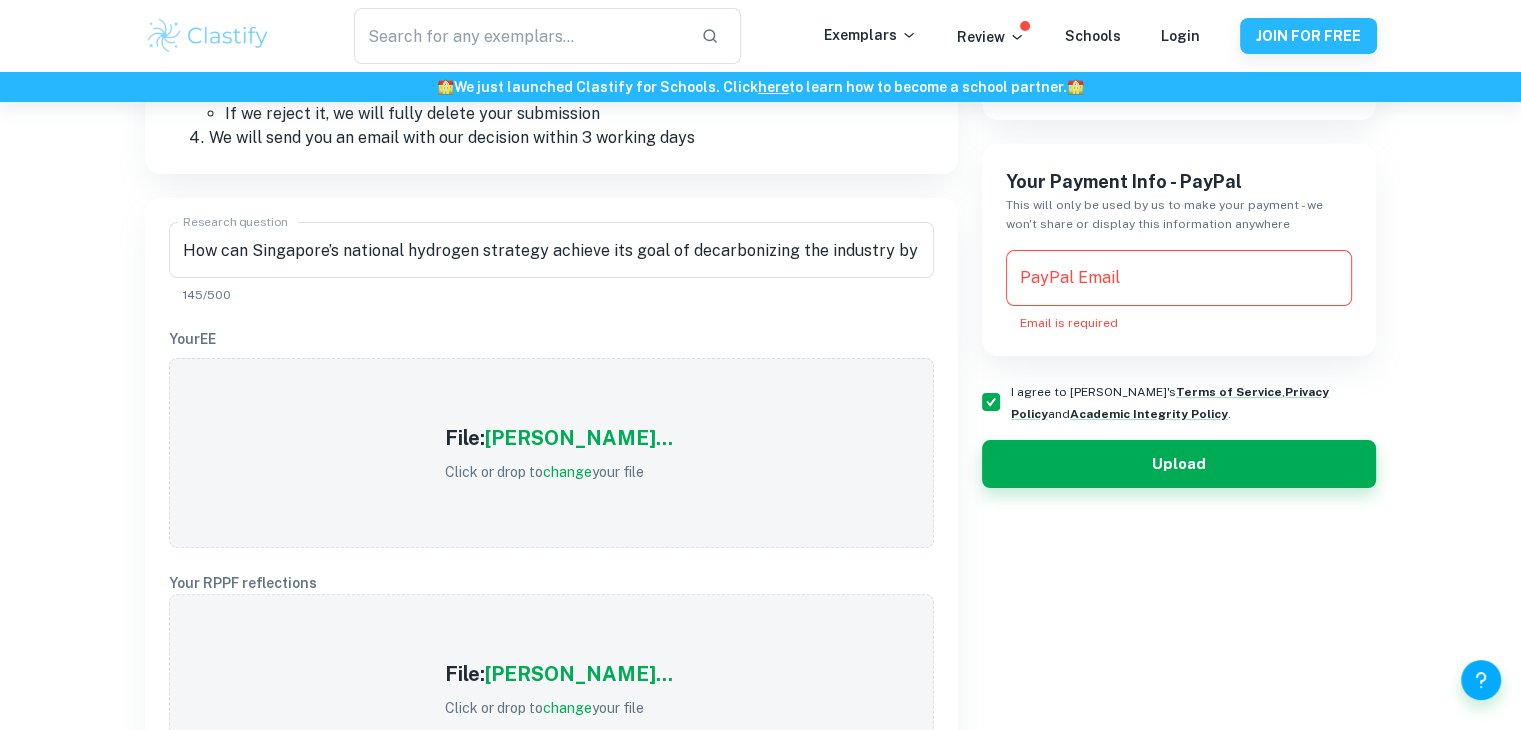 click on "PayPal Email" at bounding box center (1179, 278) 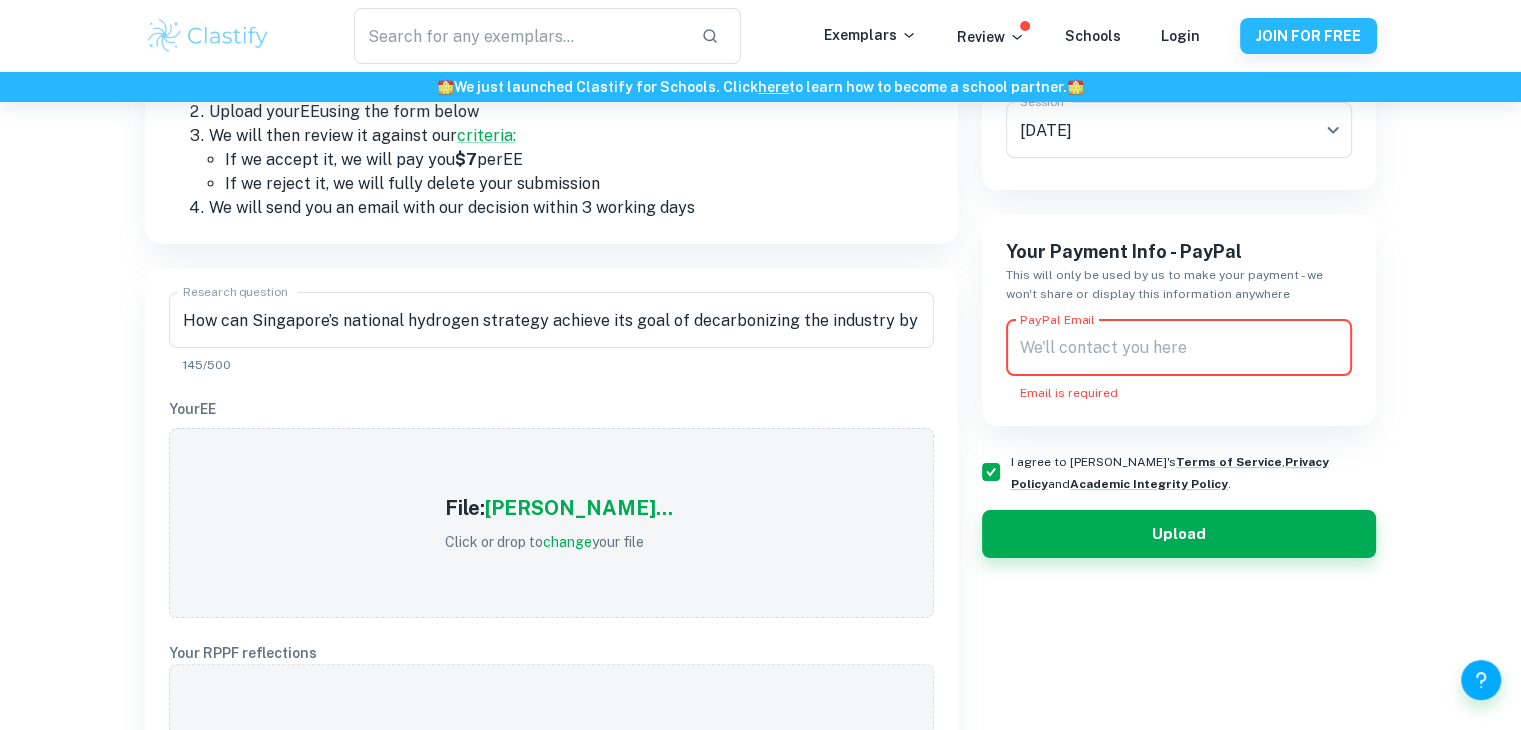 scroll, scrollTop: 352, scrollLeft: 0, axis: vertical 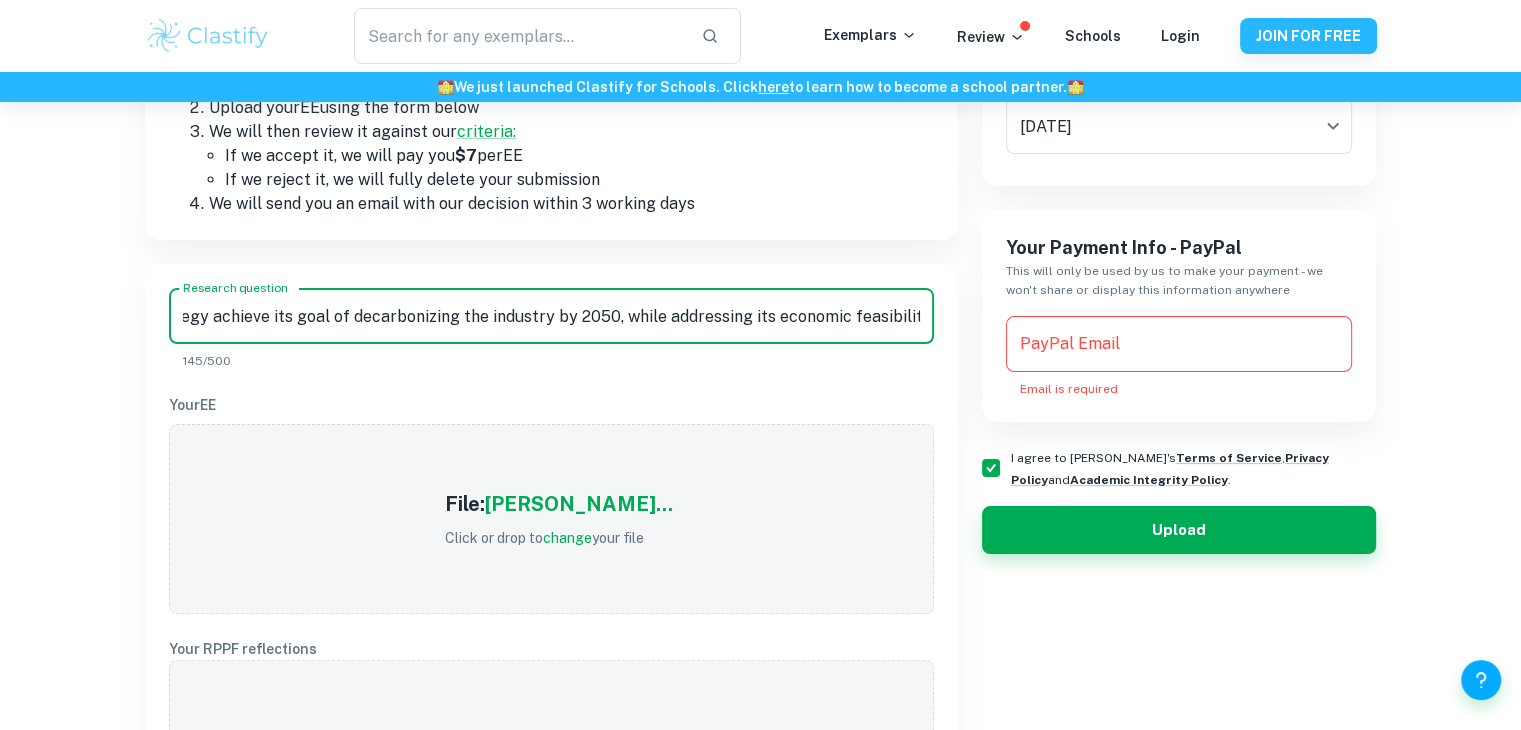 drag, startPoint x: 757, startPoint y: 321, endPoint x: 954, endPoint y: 327, distance: 197.09135 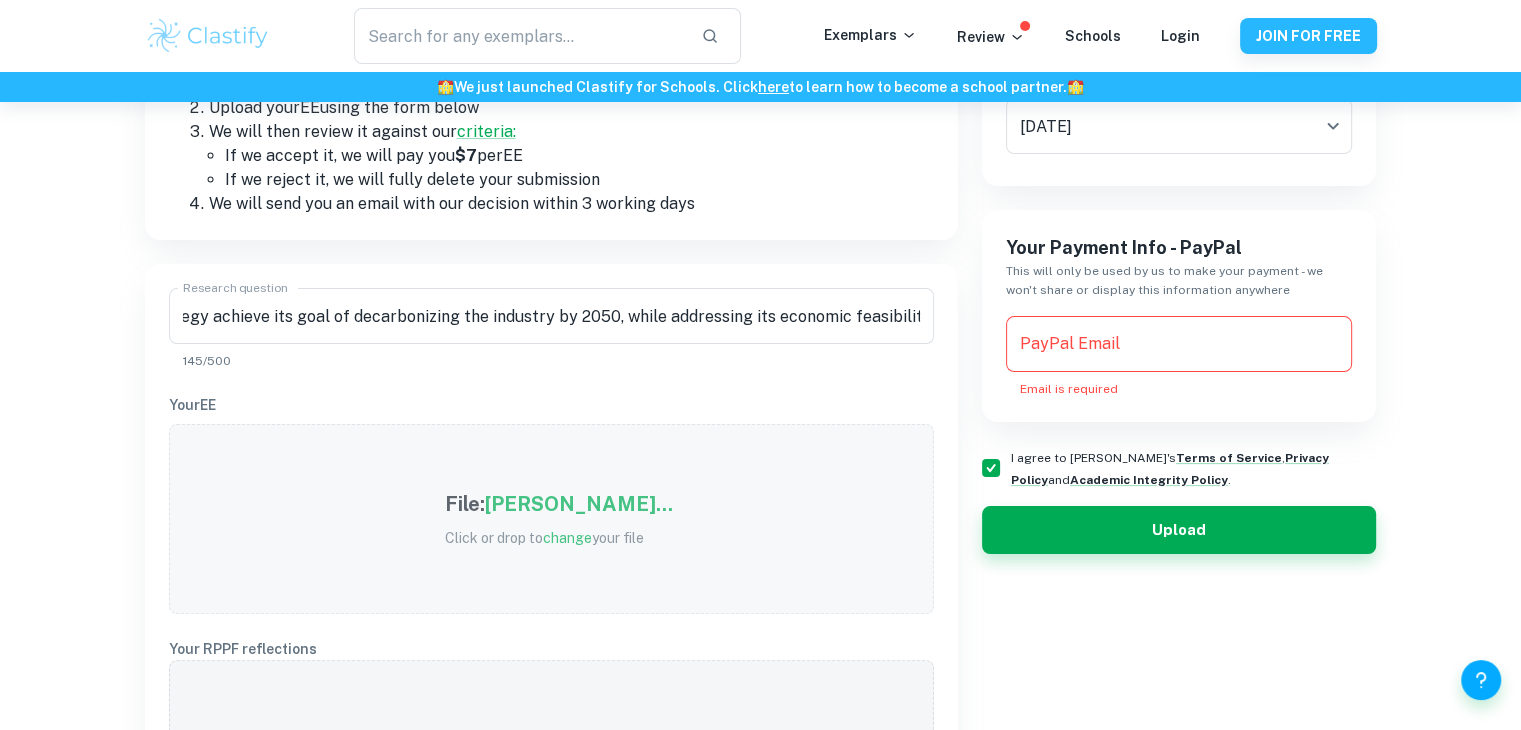 scroll, scrollTop: 0, scrollLeft: 0, axis: both 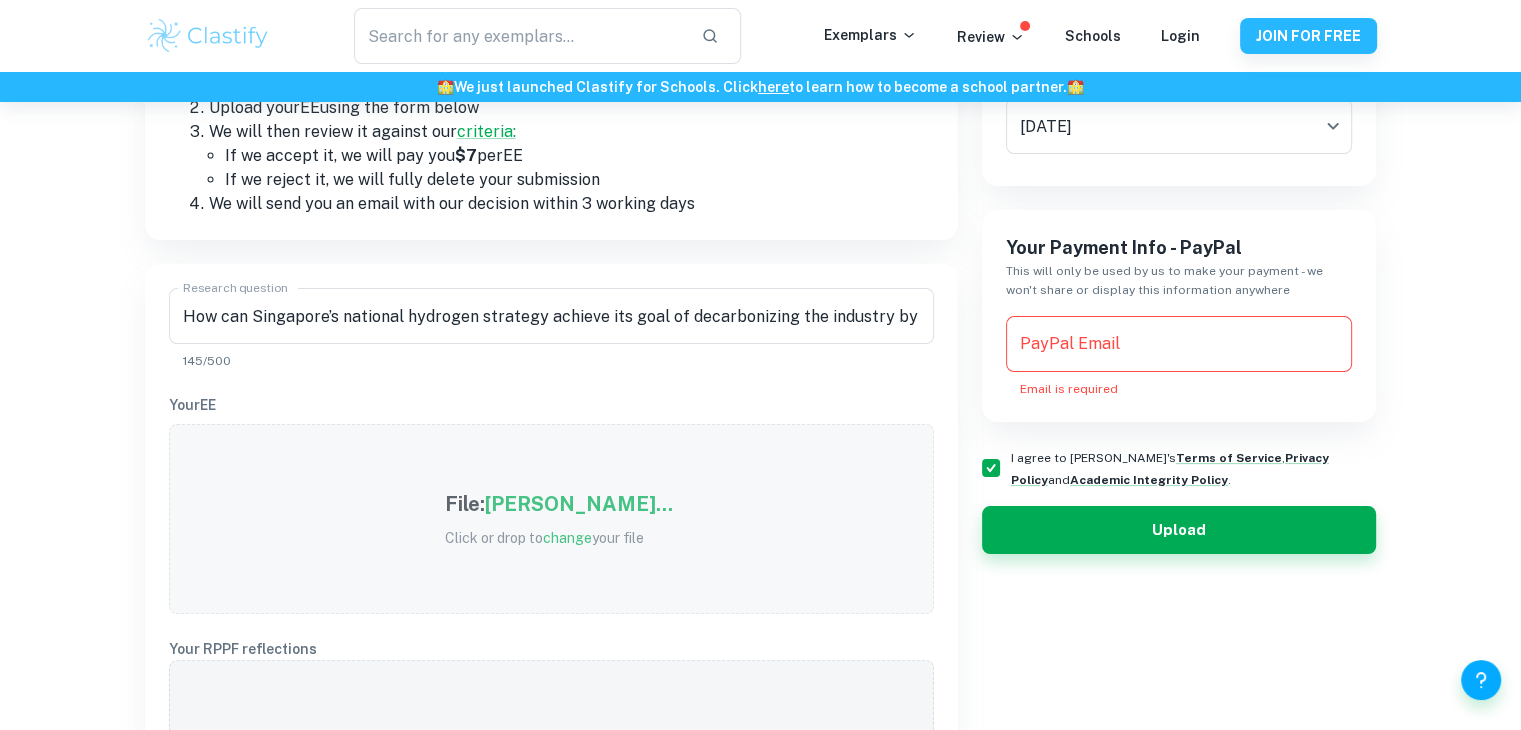 click on "File:  [PERSON_NAME]... Click or drop to  change  your file" at bounding box center (551, 519) 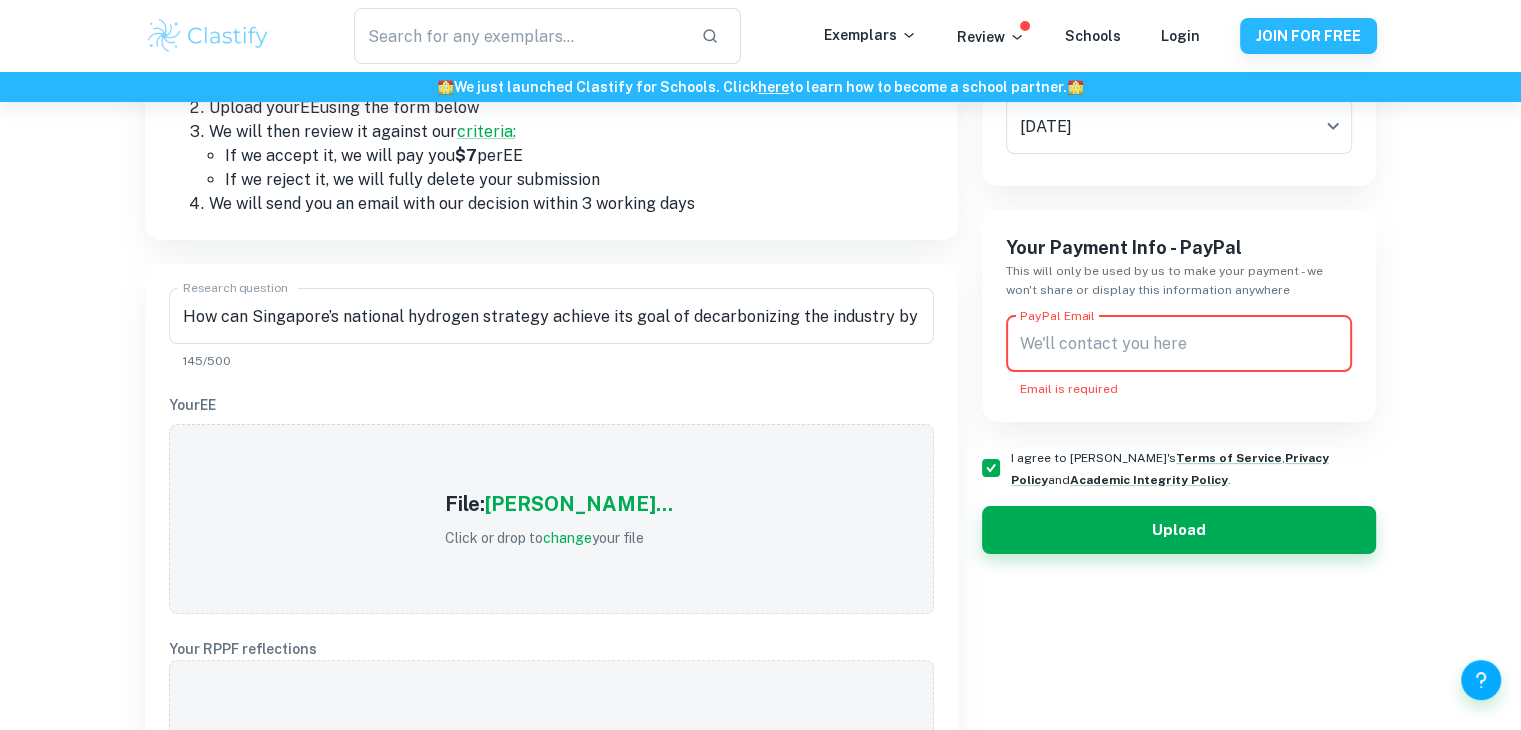 click on "PayPal Email" at bounding box center (1179, 344) 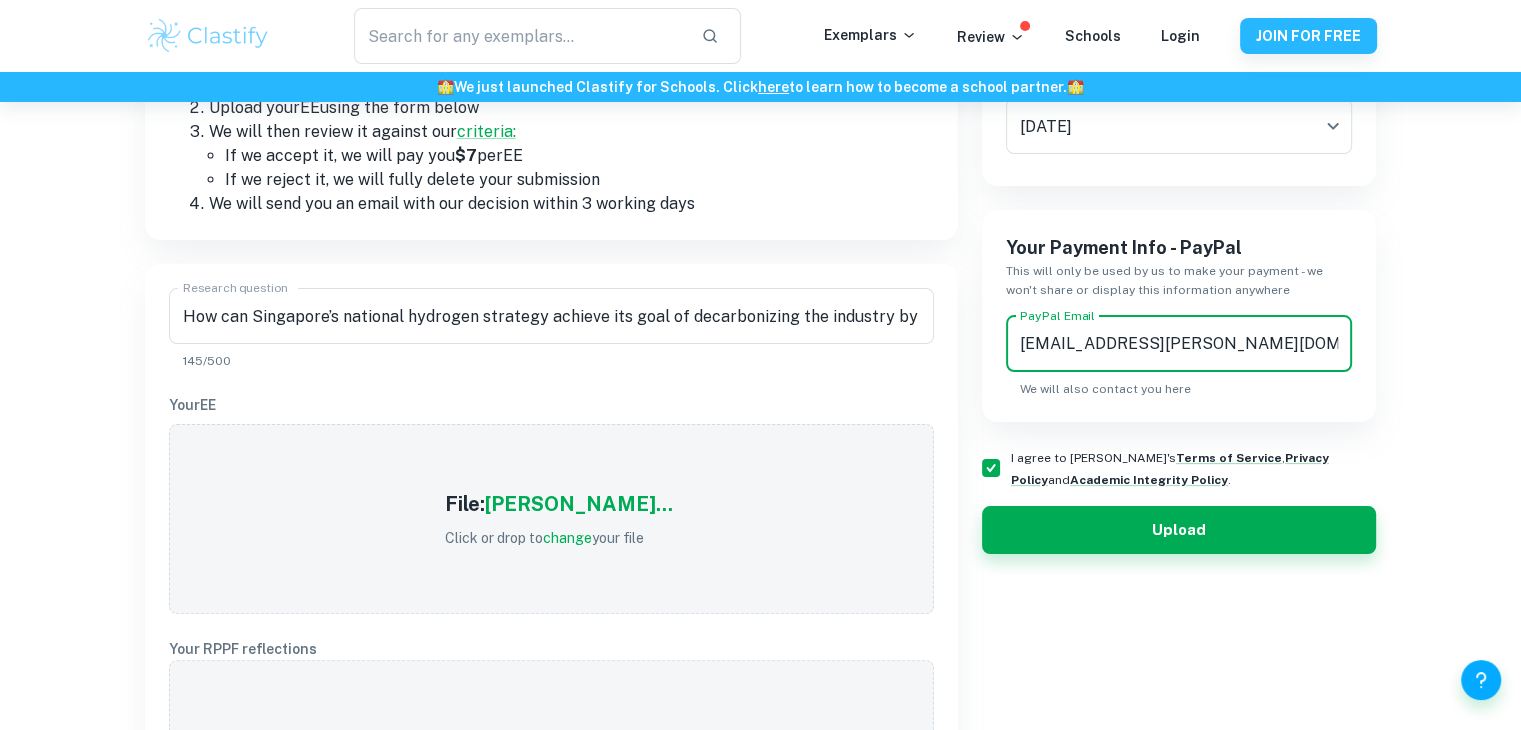type on "[EMAIL_ADDRESS][PERSON_NAME][DOMAIN_NAME]" 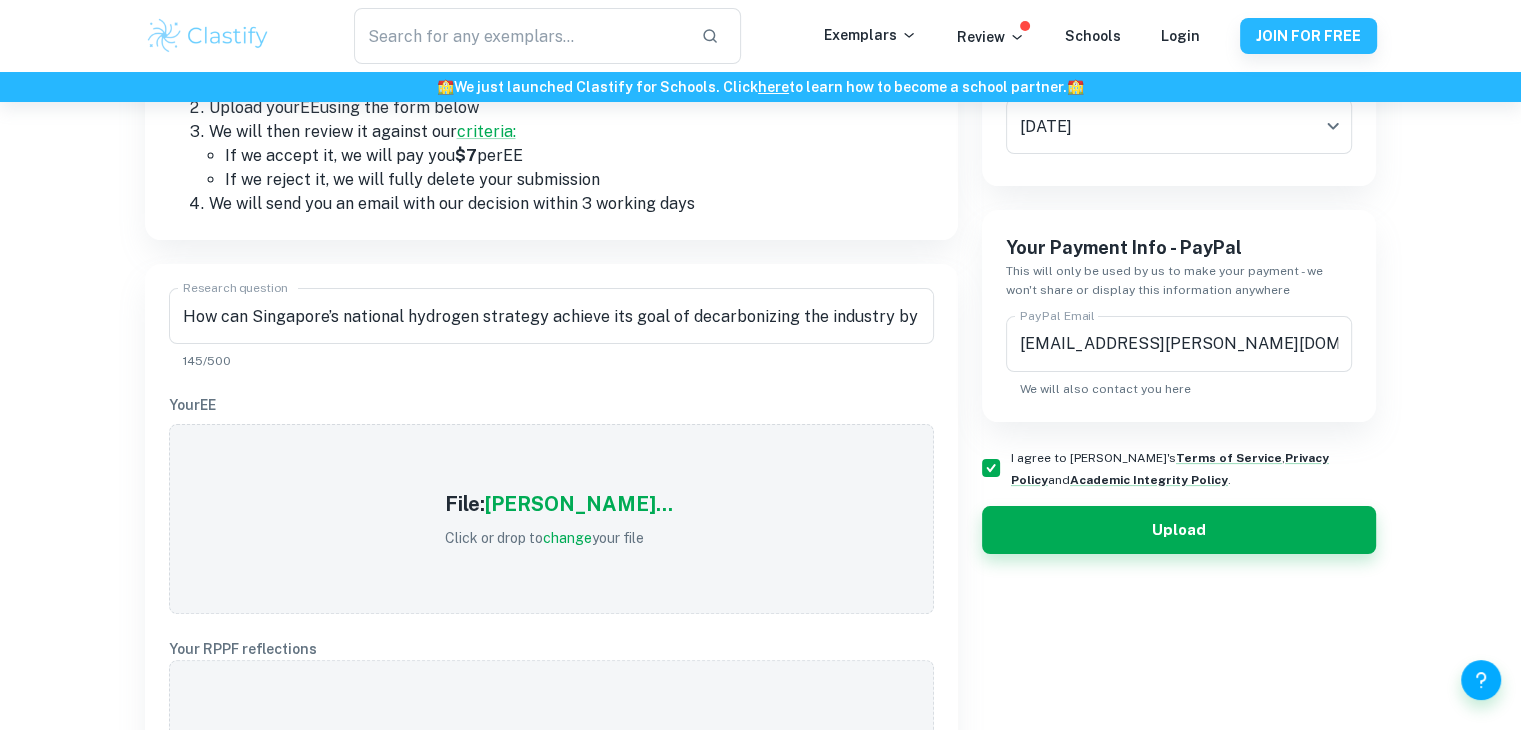 click on "How this works You have to be an IB graduate Upload your  EE  using the form below We will then review it against our  criteria: If we accept it, we will pay you  $7  per  EE If we reject it, we will fully delete your submission We will send you an email with our decision within 3 working days" at bounding box center [551, 122] 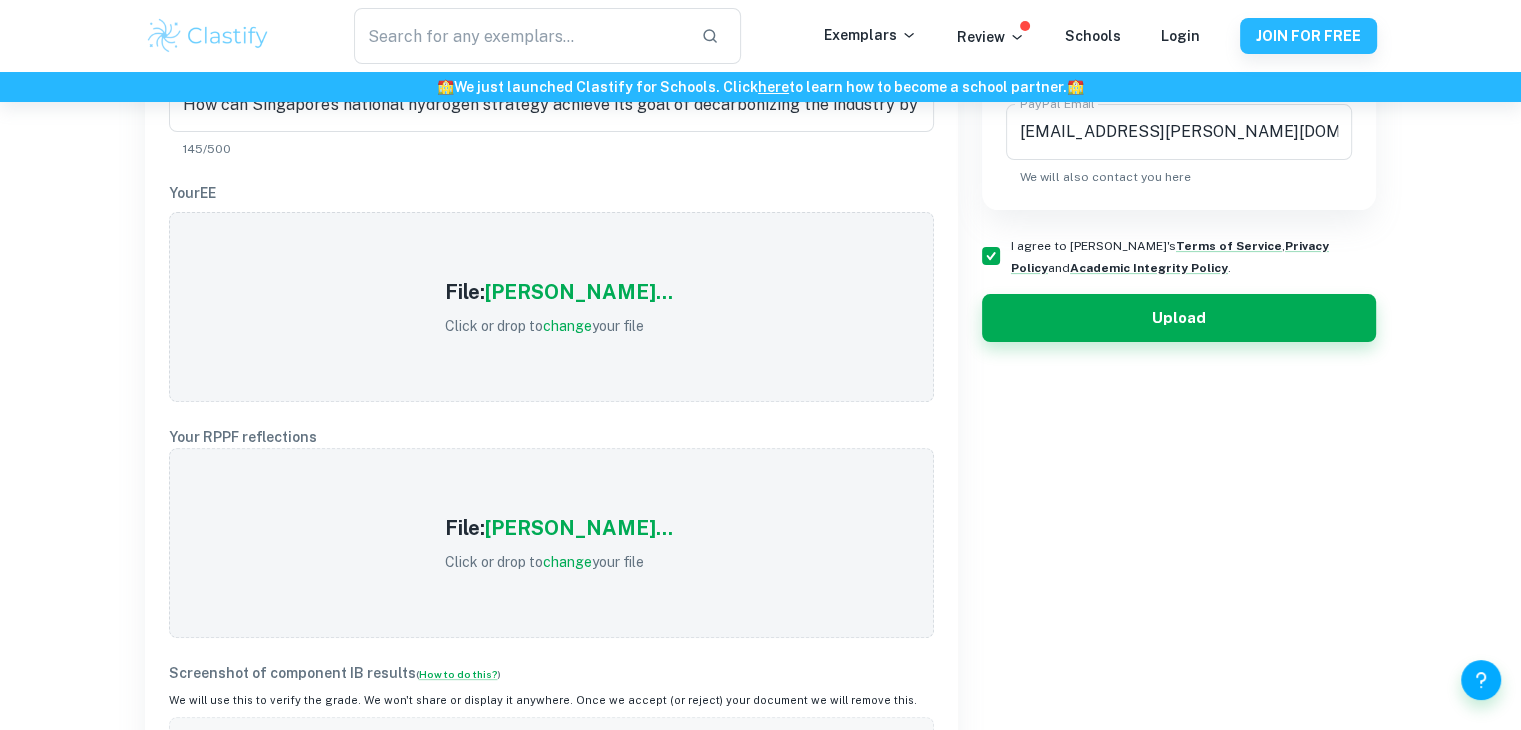 scroll, scrollTop: 568, scrollLeft: 0, axis: vertical 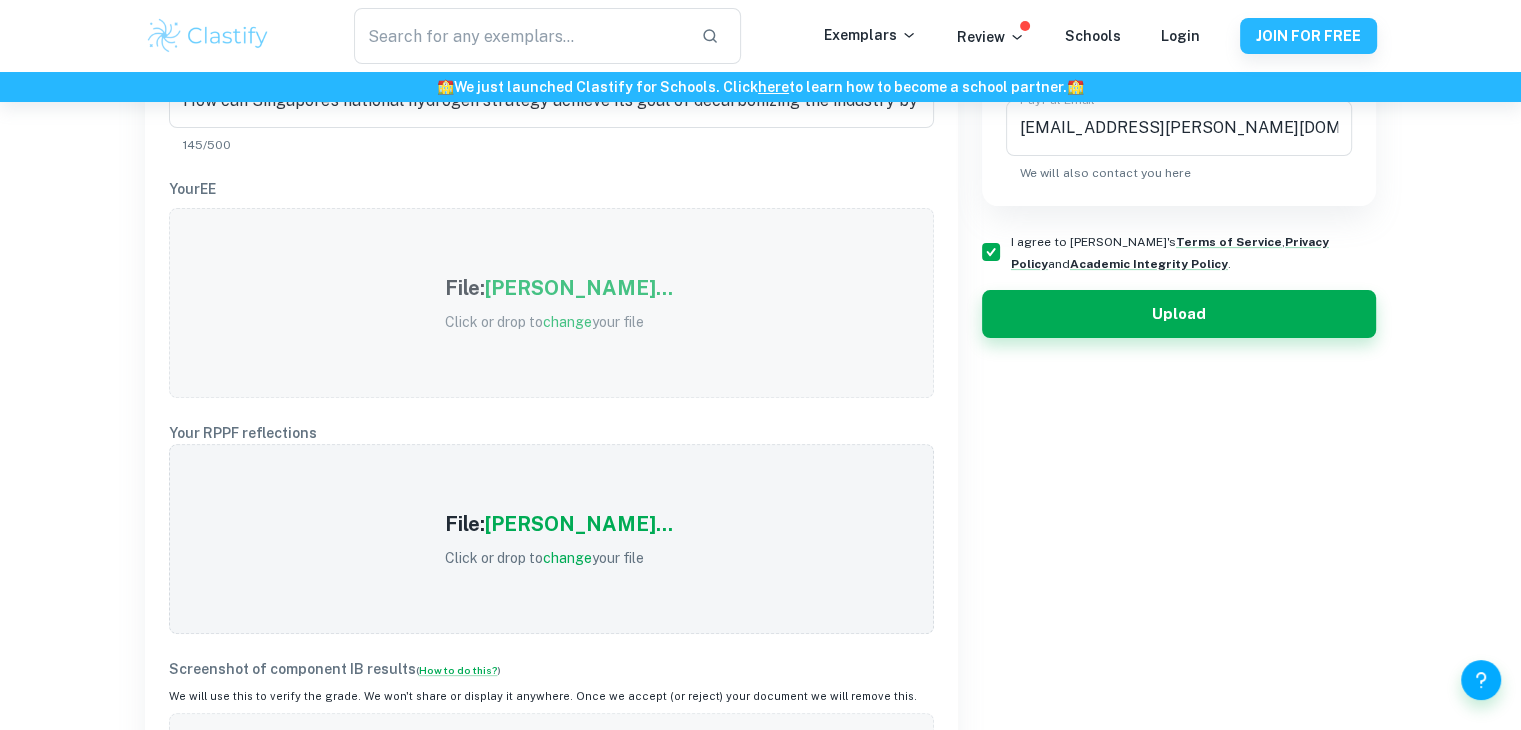 click on "[PERSON_NAME]..." at bounding box center (579, 288) 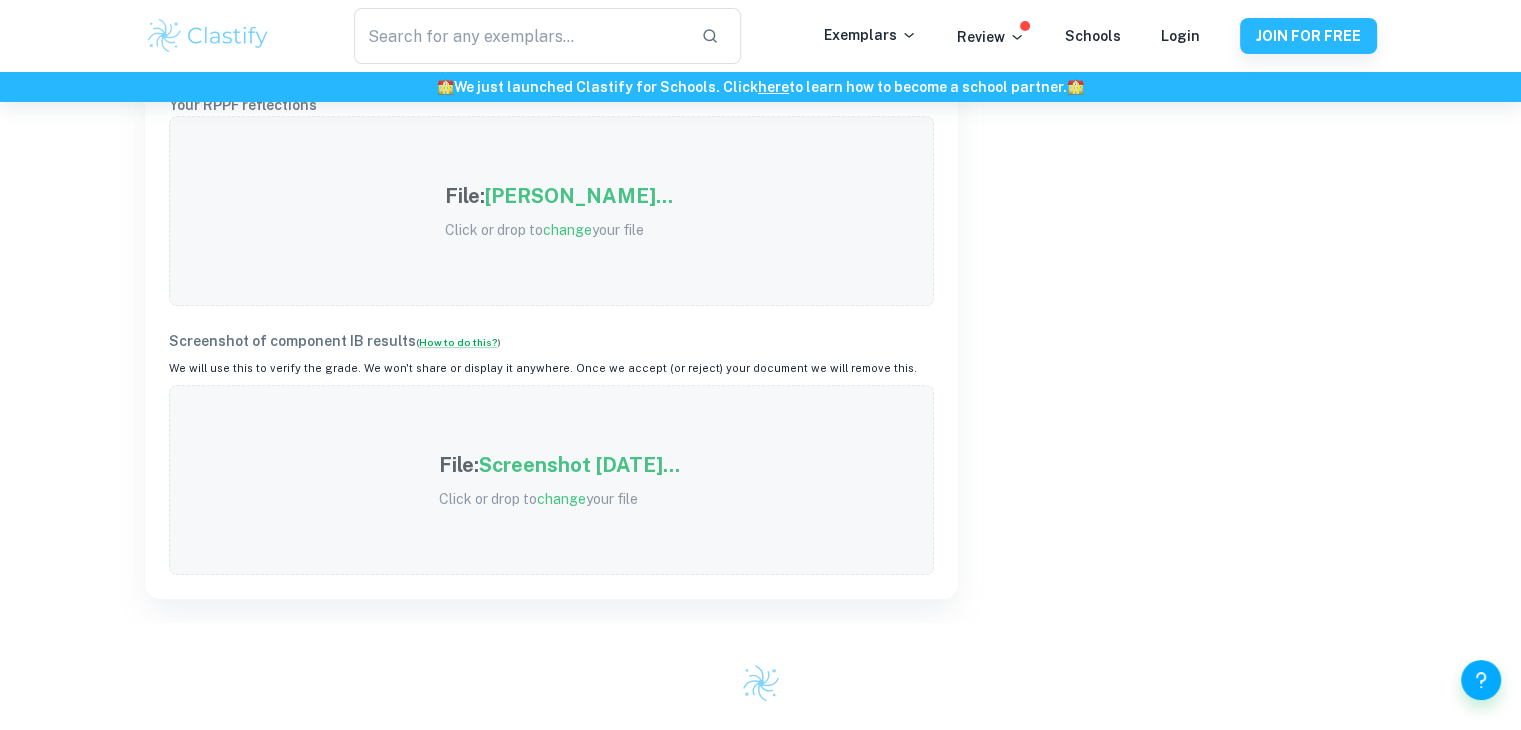 scroll, scrollTop: 904, scrollLeft: 0, axis: vertical 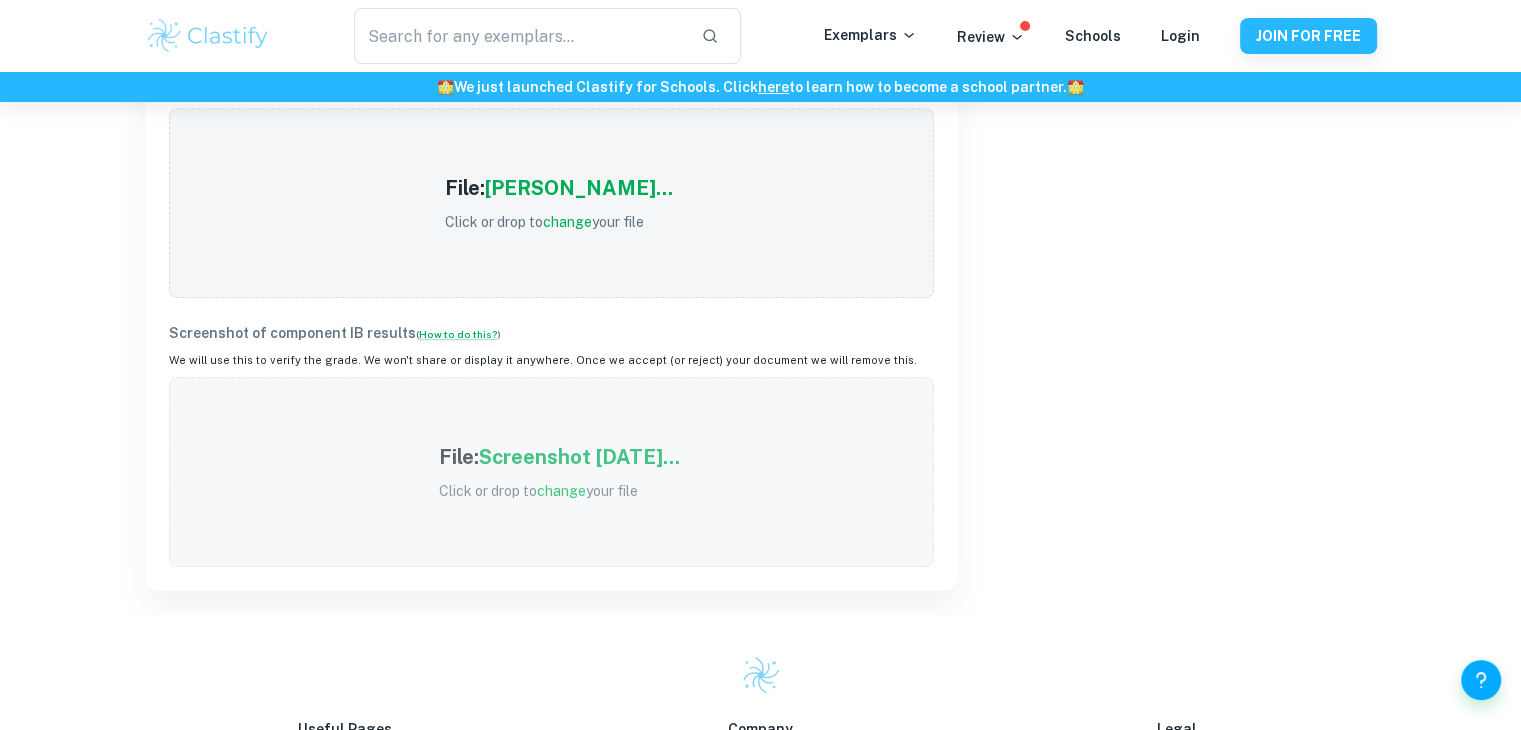click on "Screenshot [DATE]..." at bounding box center [579, 457] 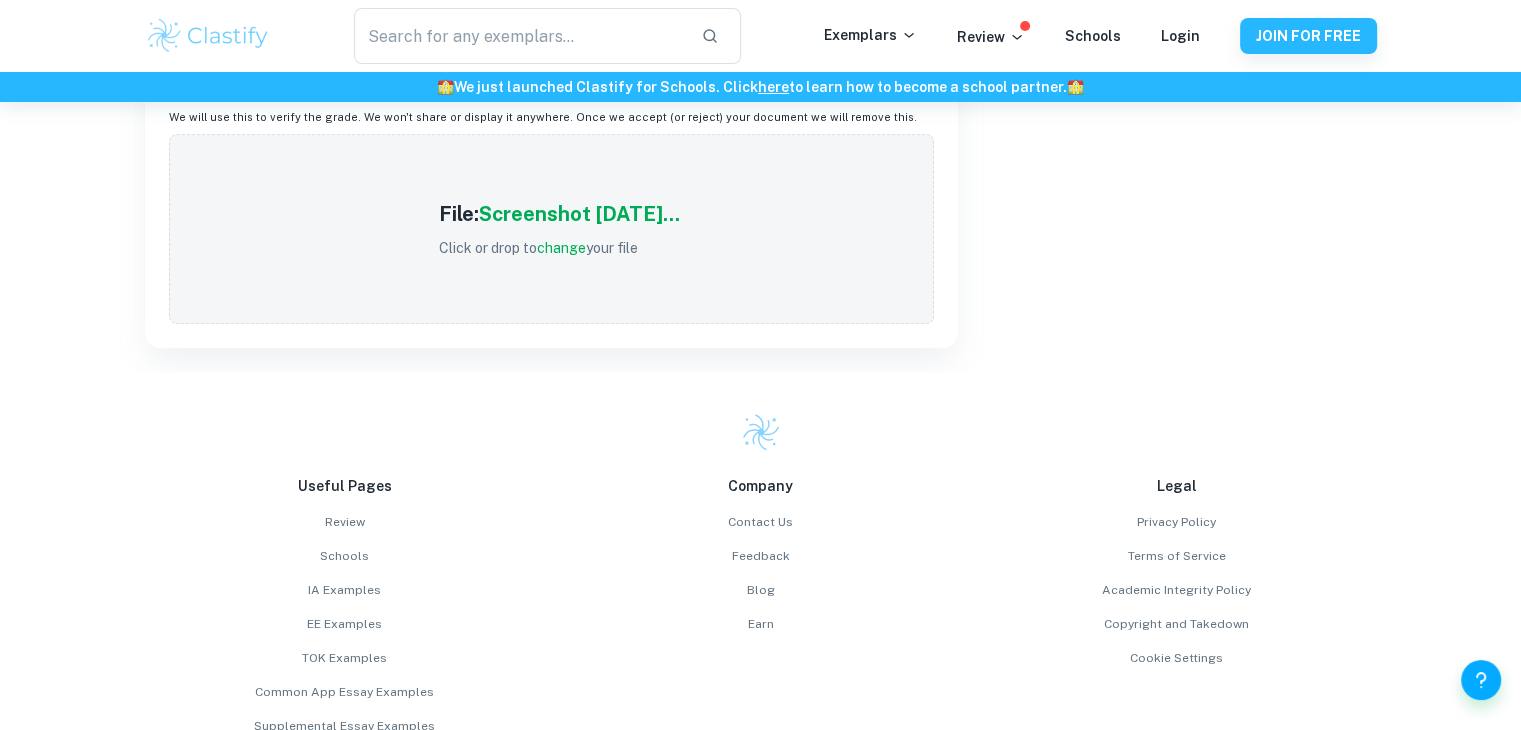 scroll, scrollTop: 1156, scrollLeft: 0, axis: vertical 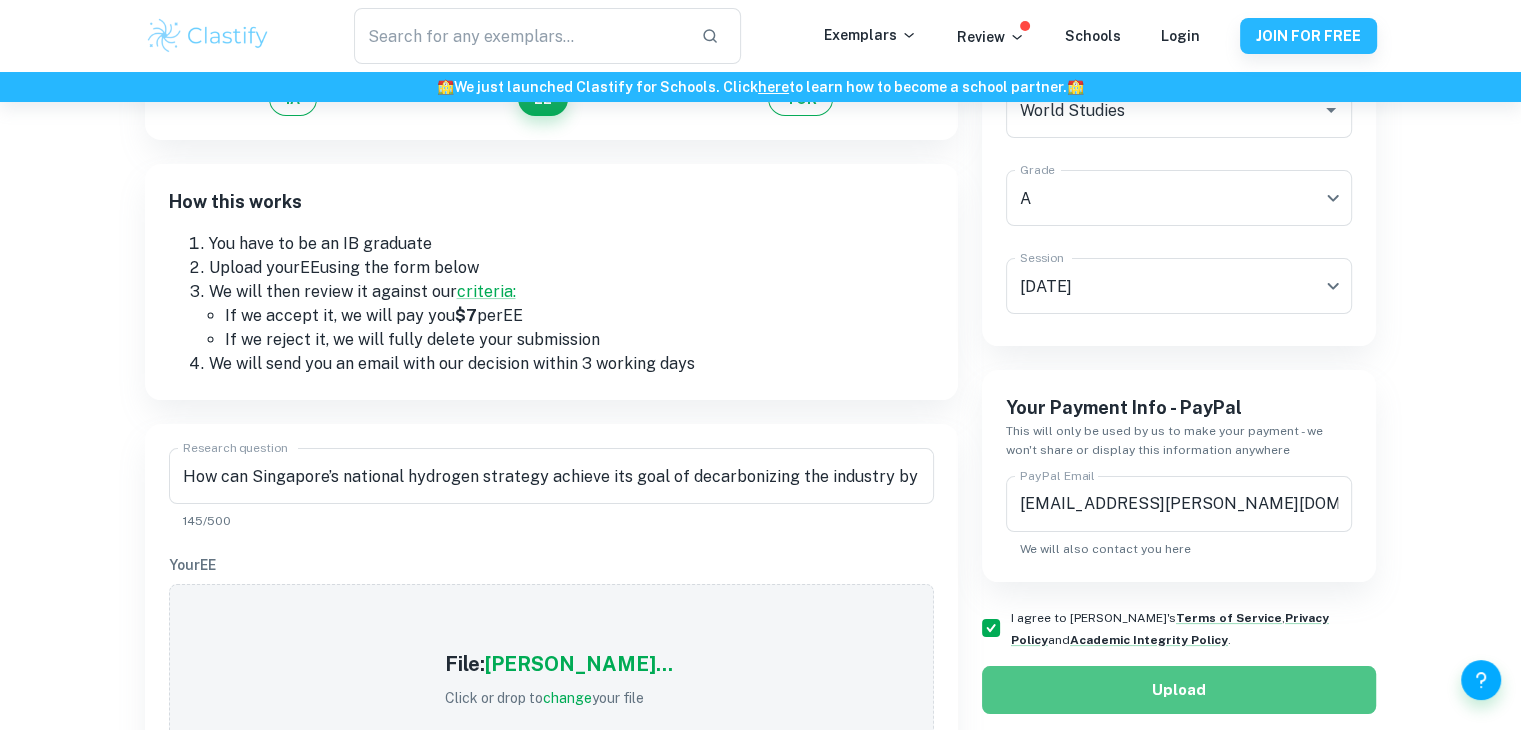 click on "Upload" at bounding box center [1179, 690] 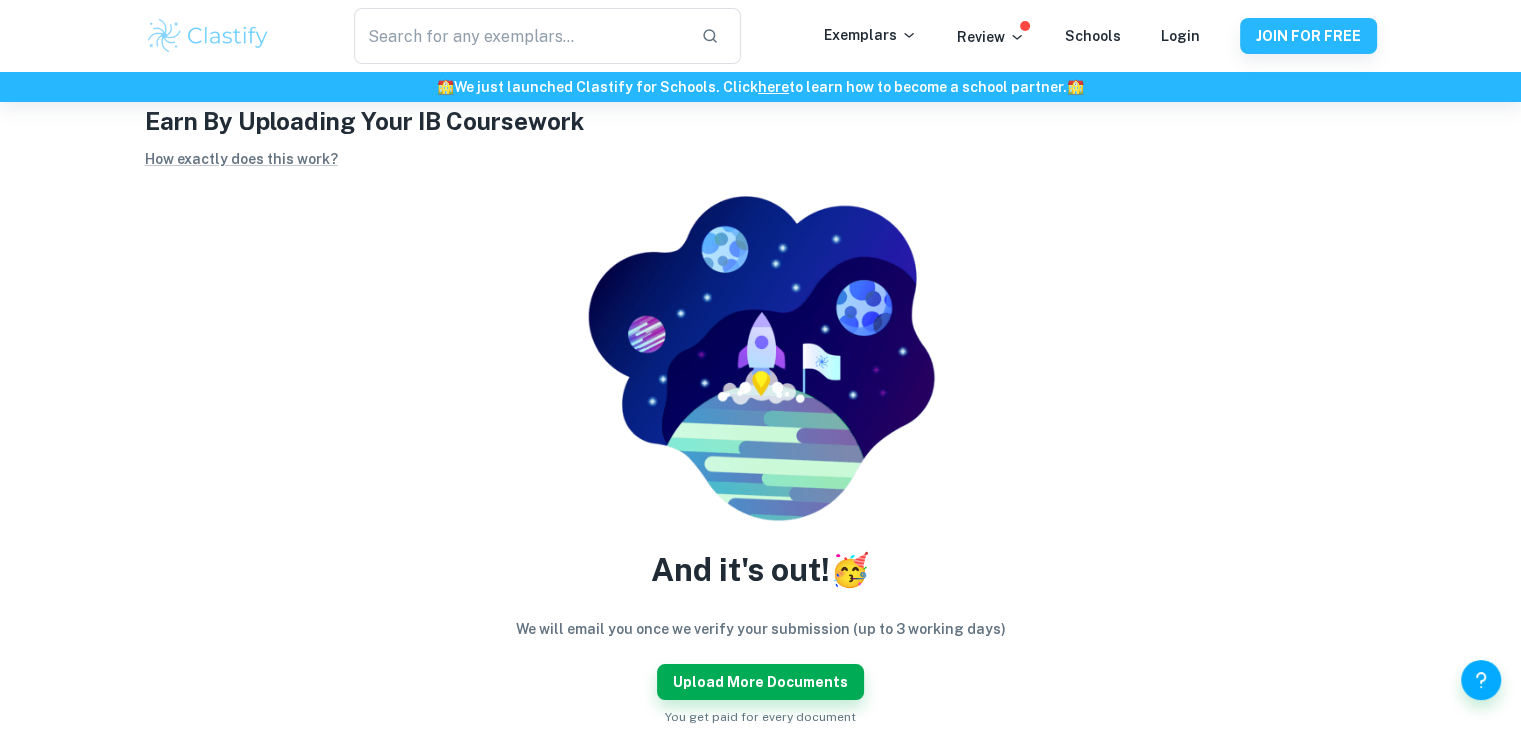 scroll, scrollTop: 44, scrollLeft: 0, axis: vertical 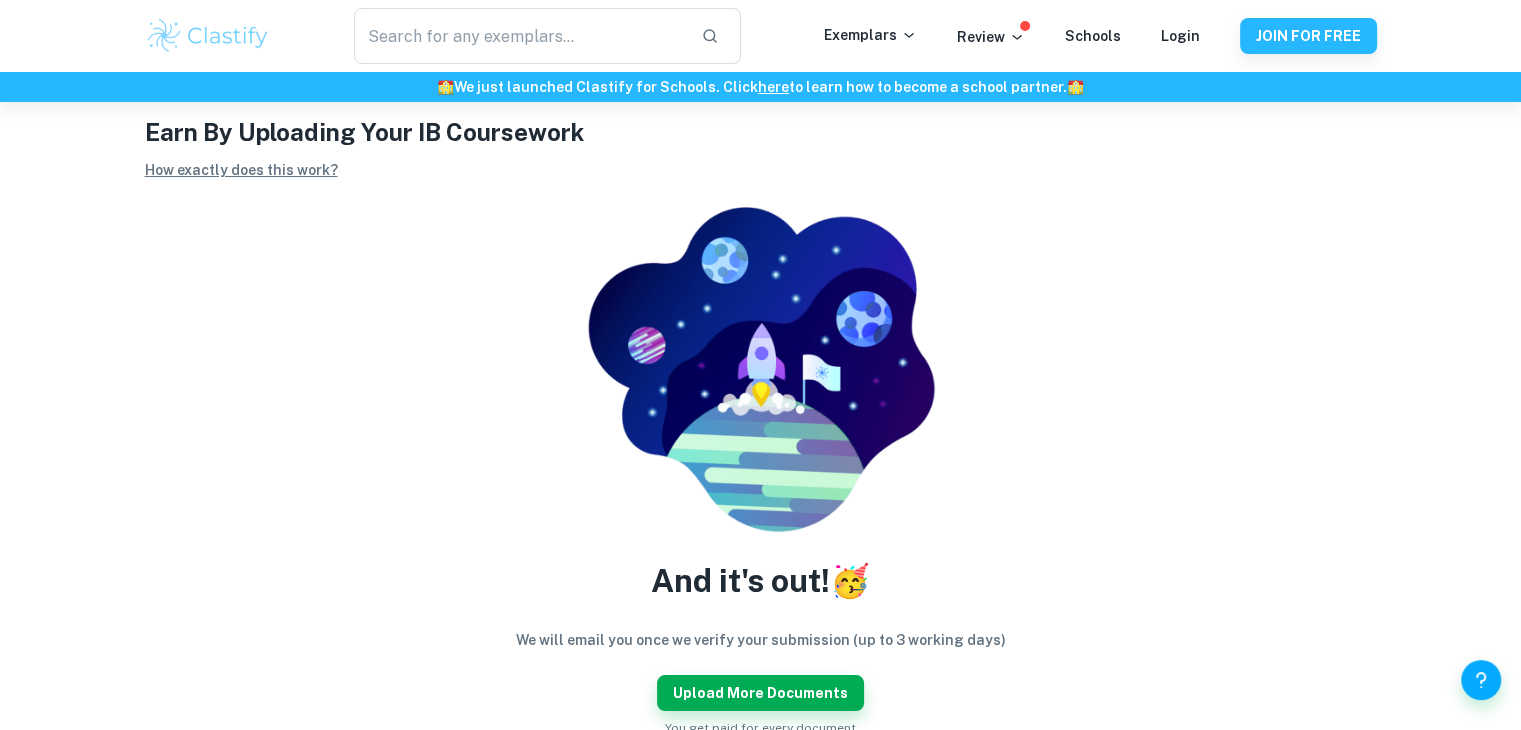 click on "How exactly does this work?" at bounding box center (241, 170) 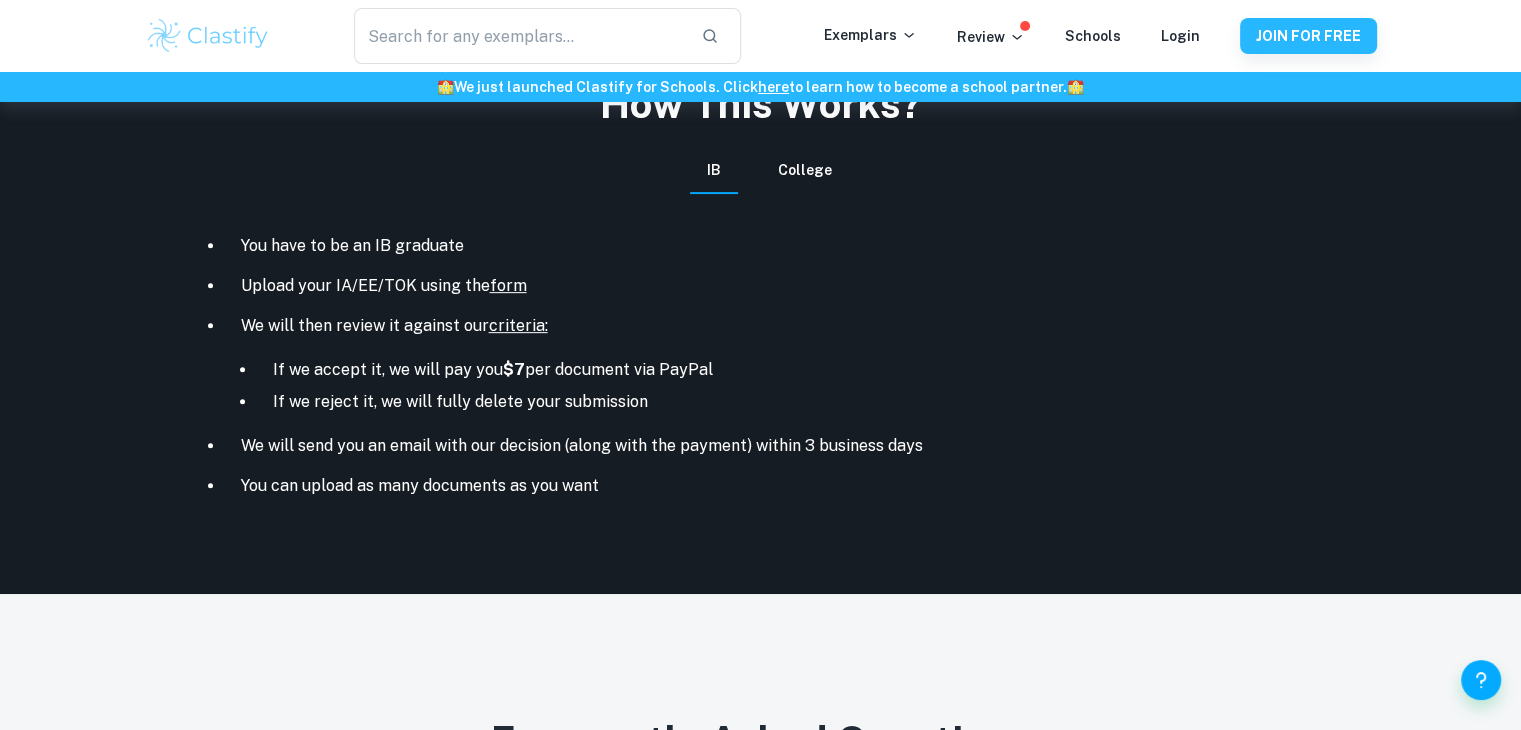 scroll, scrollTop: 816, scrollLeft: 0, axis: vertical 